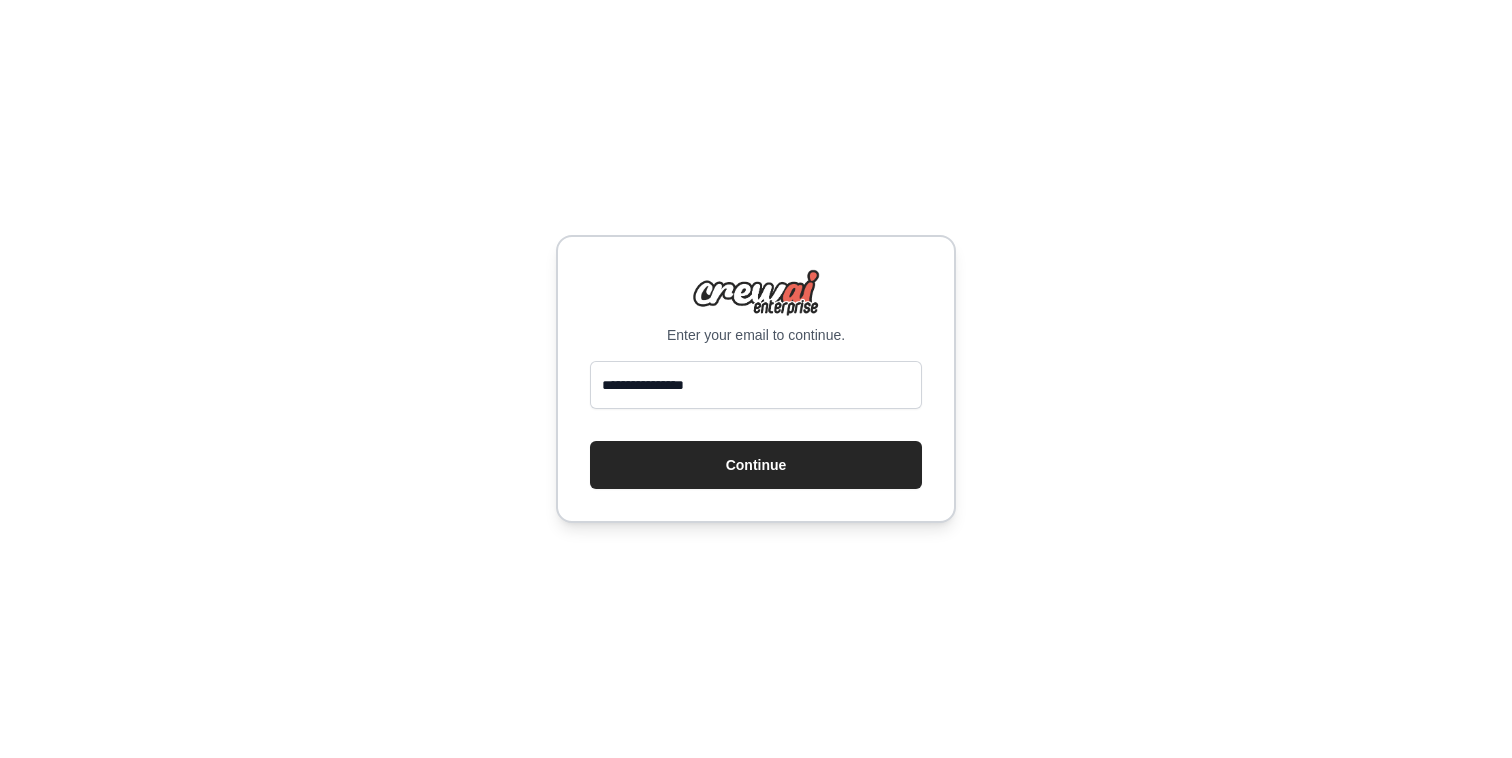 scroll, scrollTop: 0, scrollLeft: 0, axis: both 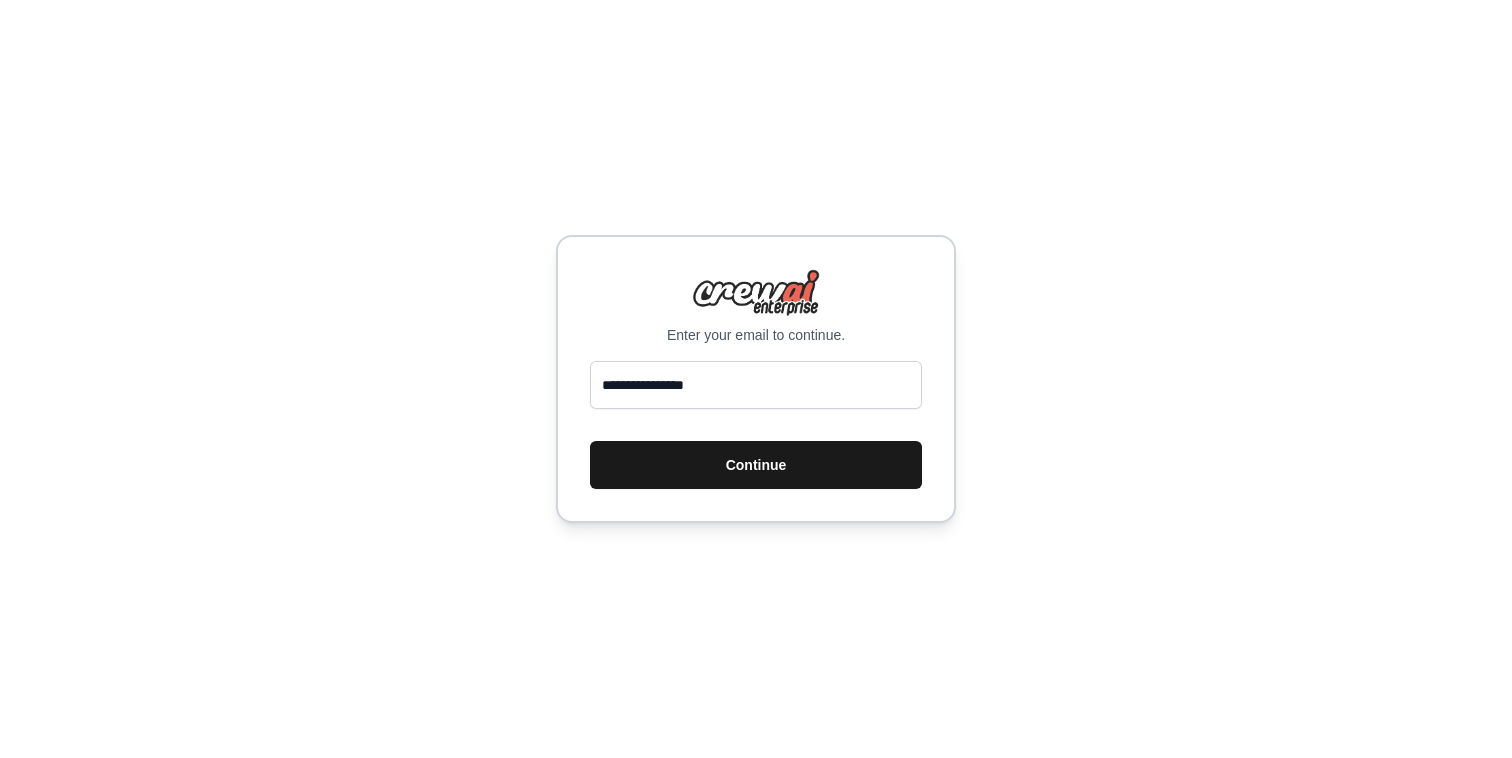 click on "Continue" at bounding box center (756, 465) 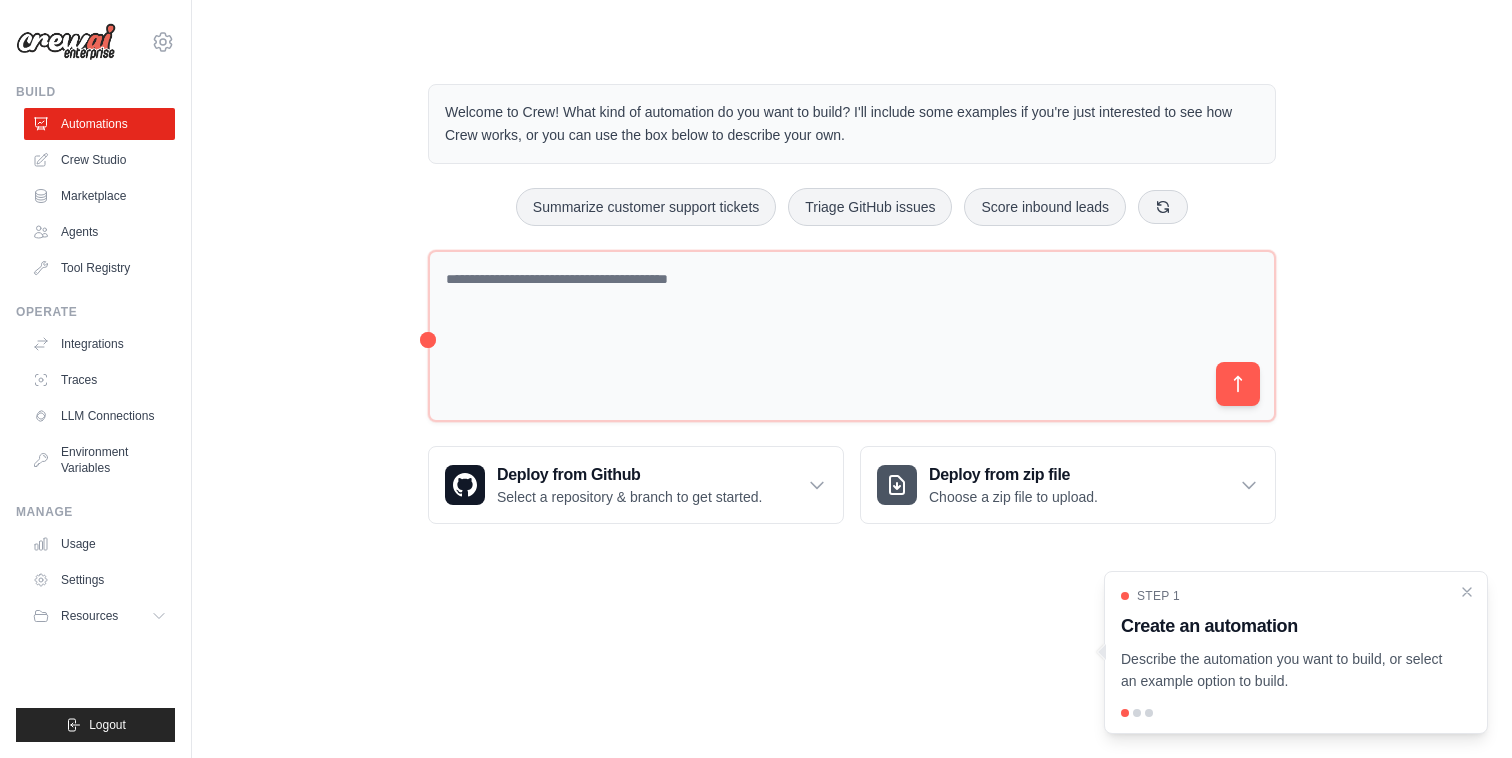 scroll, scrollTop: 0, scrollLeft: 0, axis: both 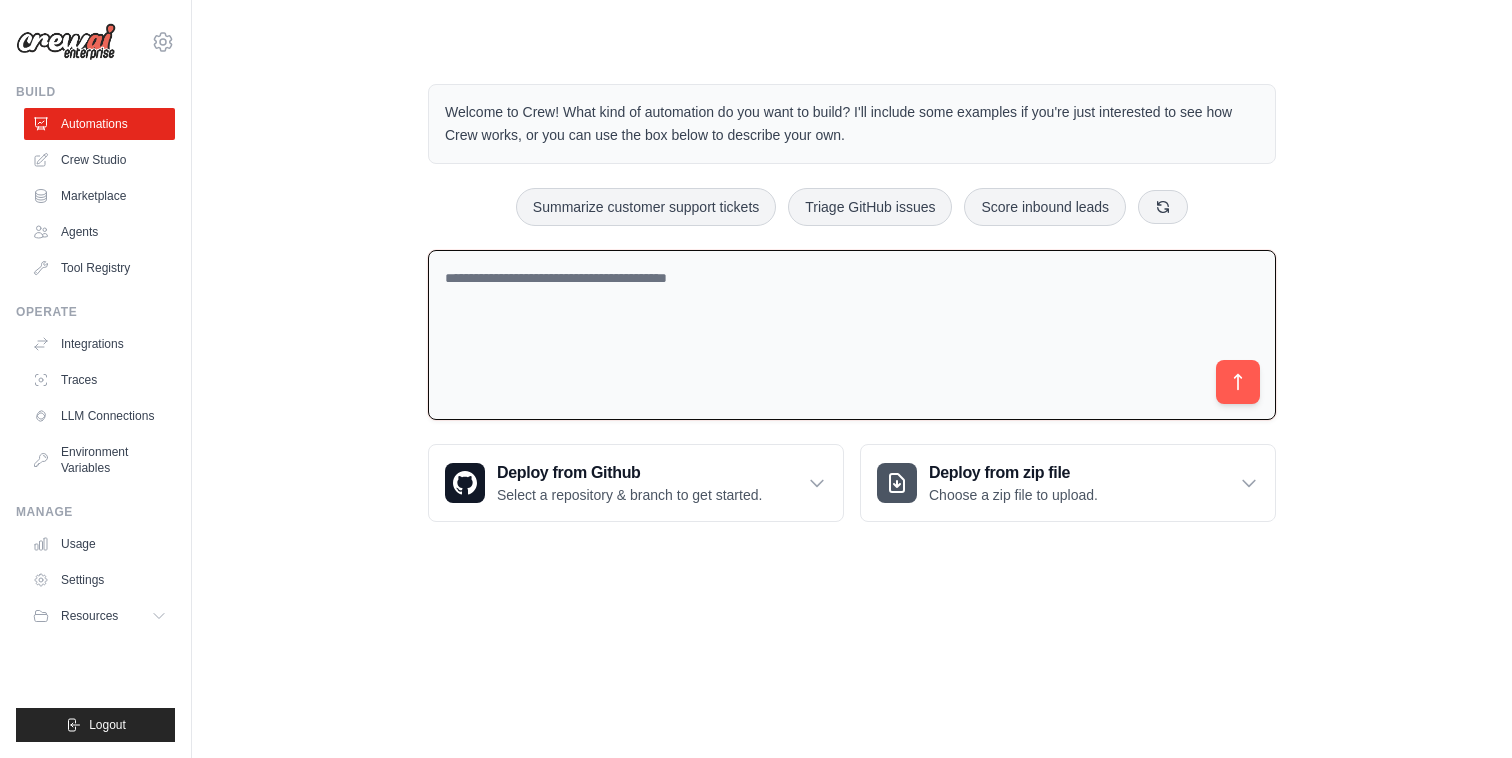 click at bounding box center [852, 335] 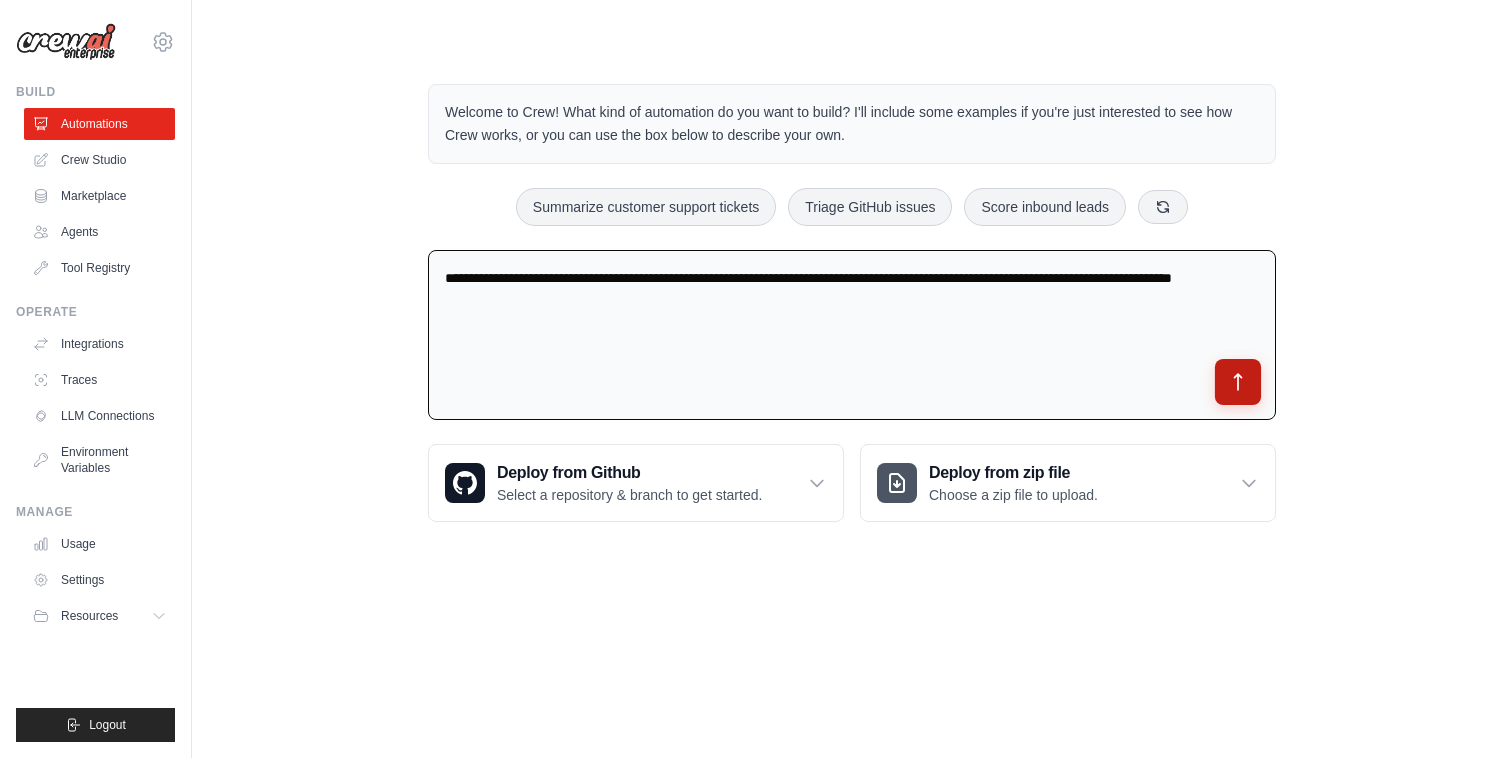 type on "**********" 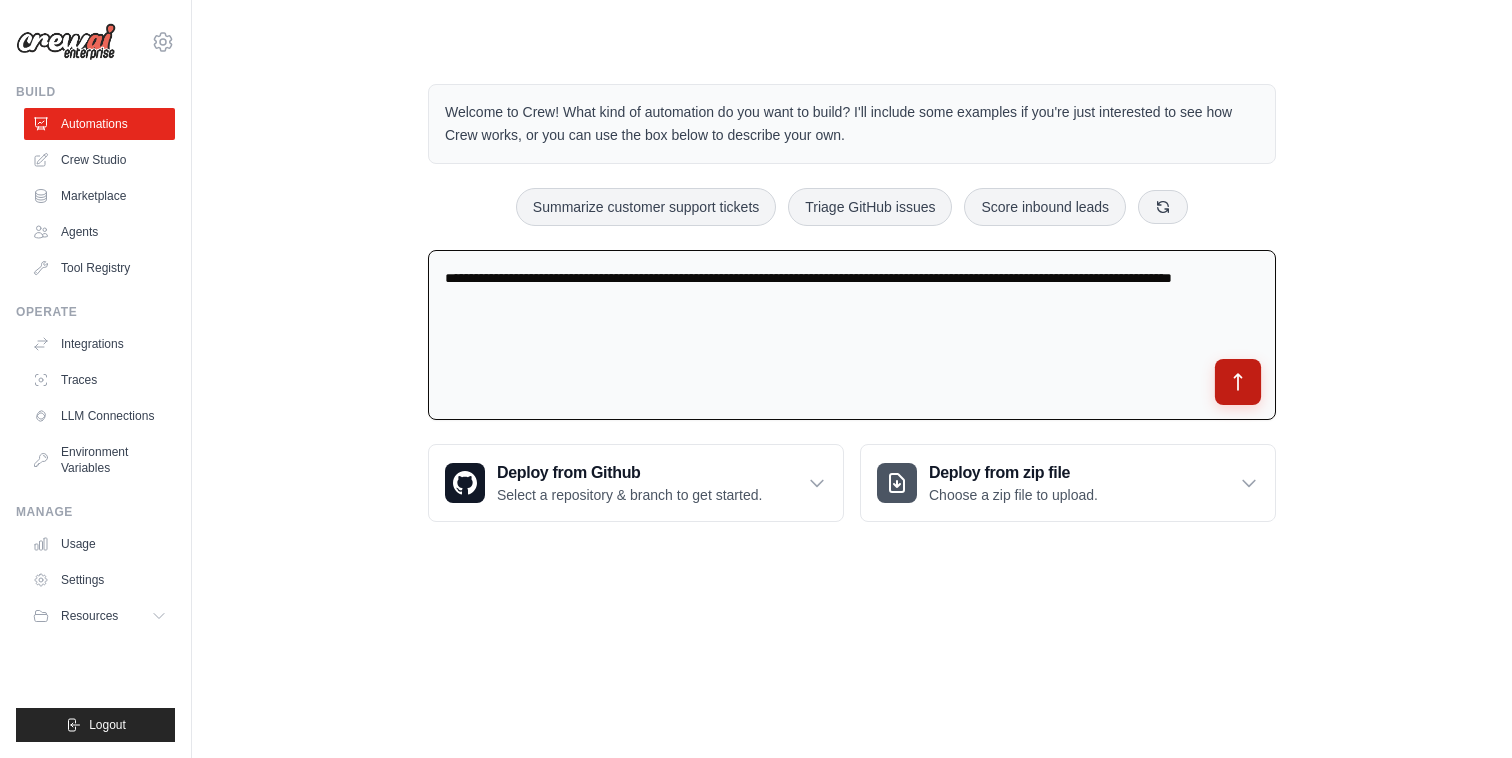click at bounding box center [1238, 382] 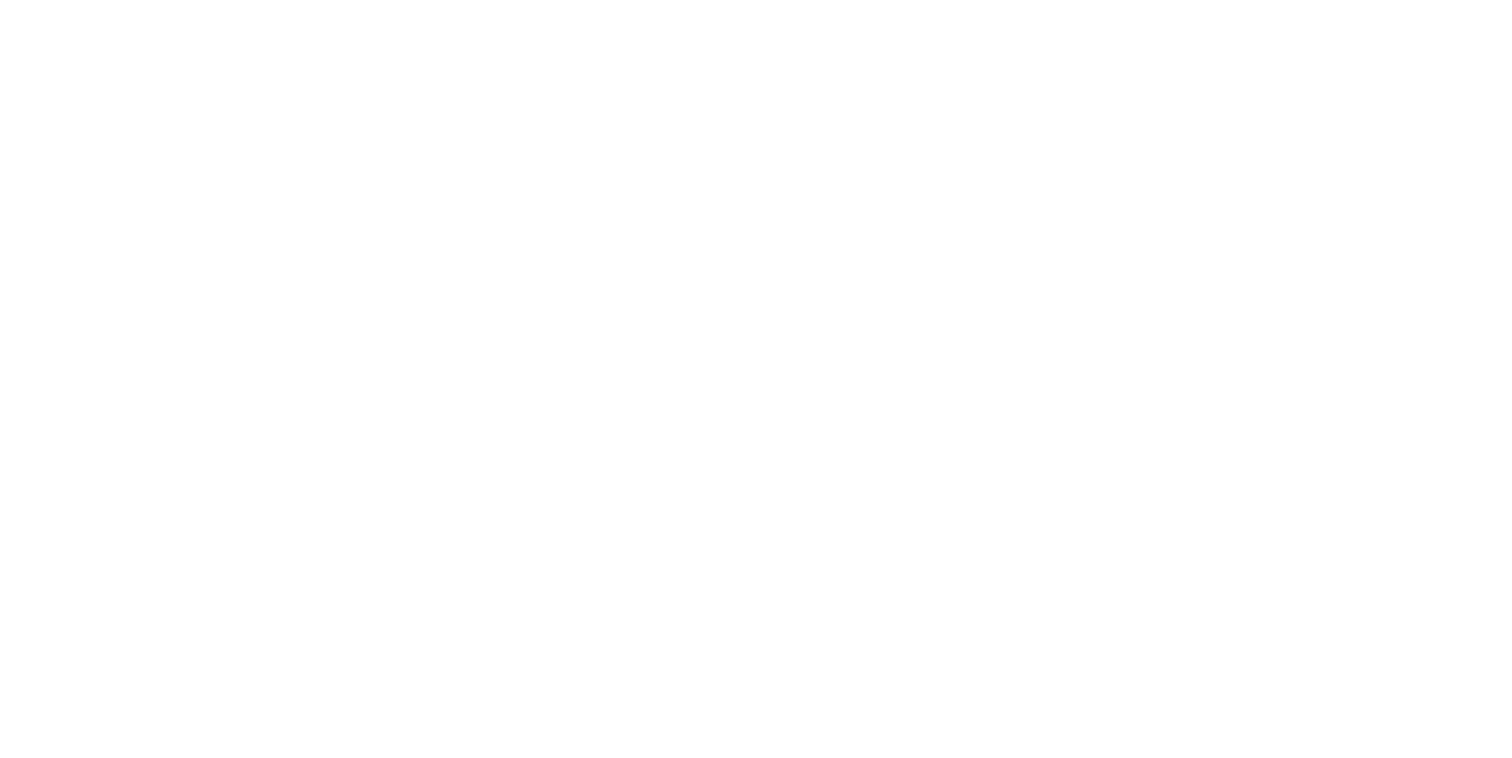 scroll, scrollTop: 0, scrollLeft: 0, axis: both 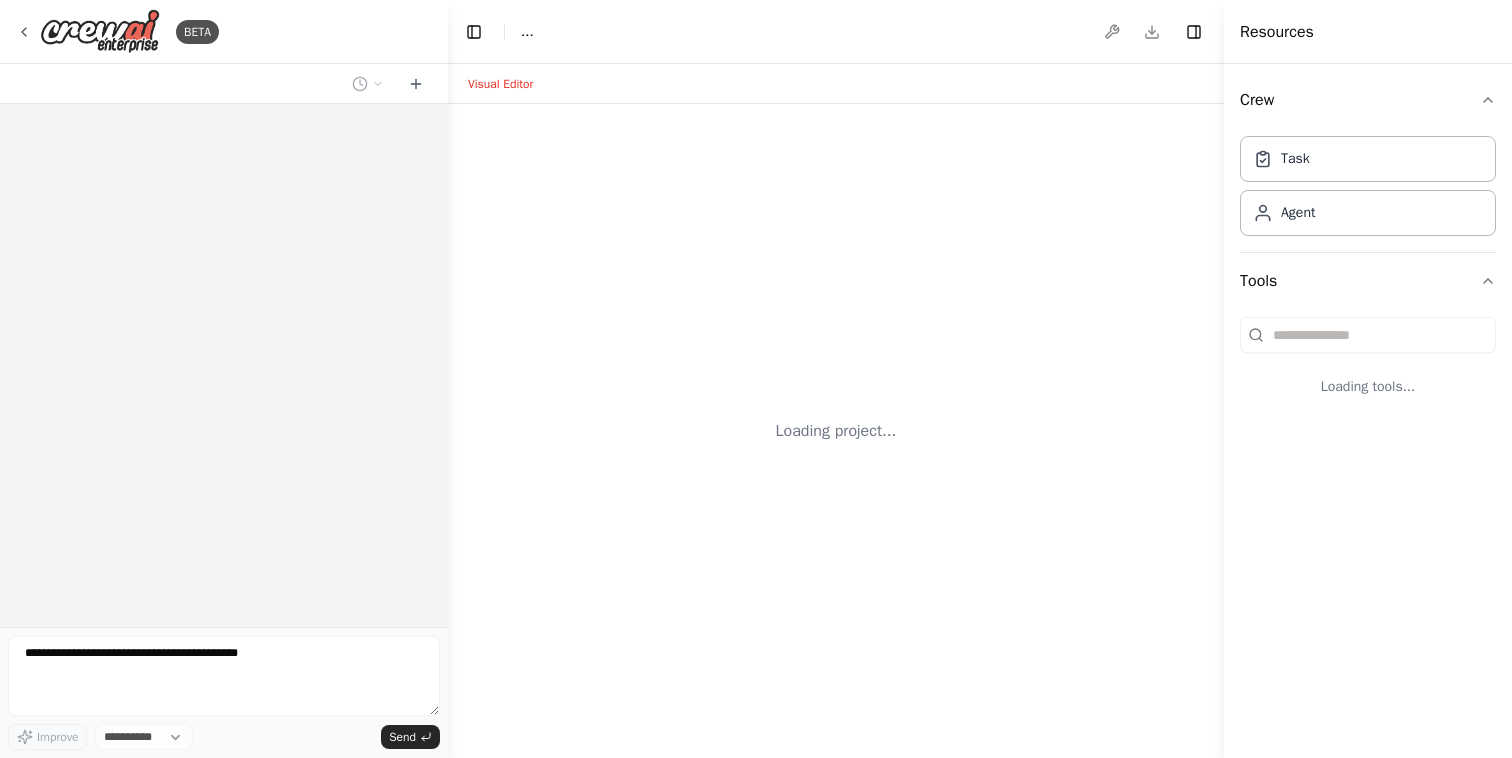 select on "****" 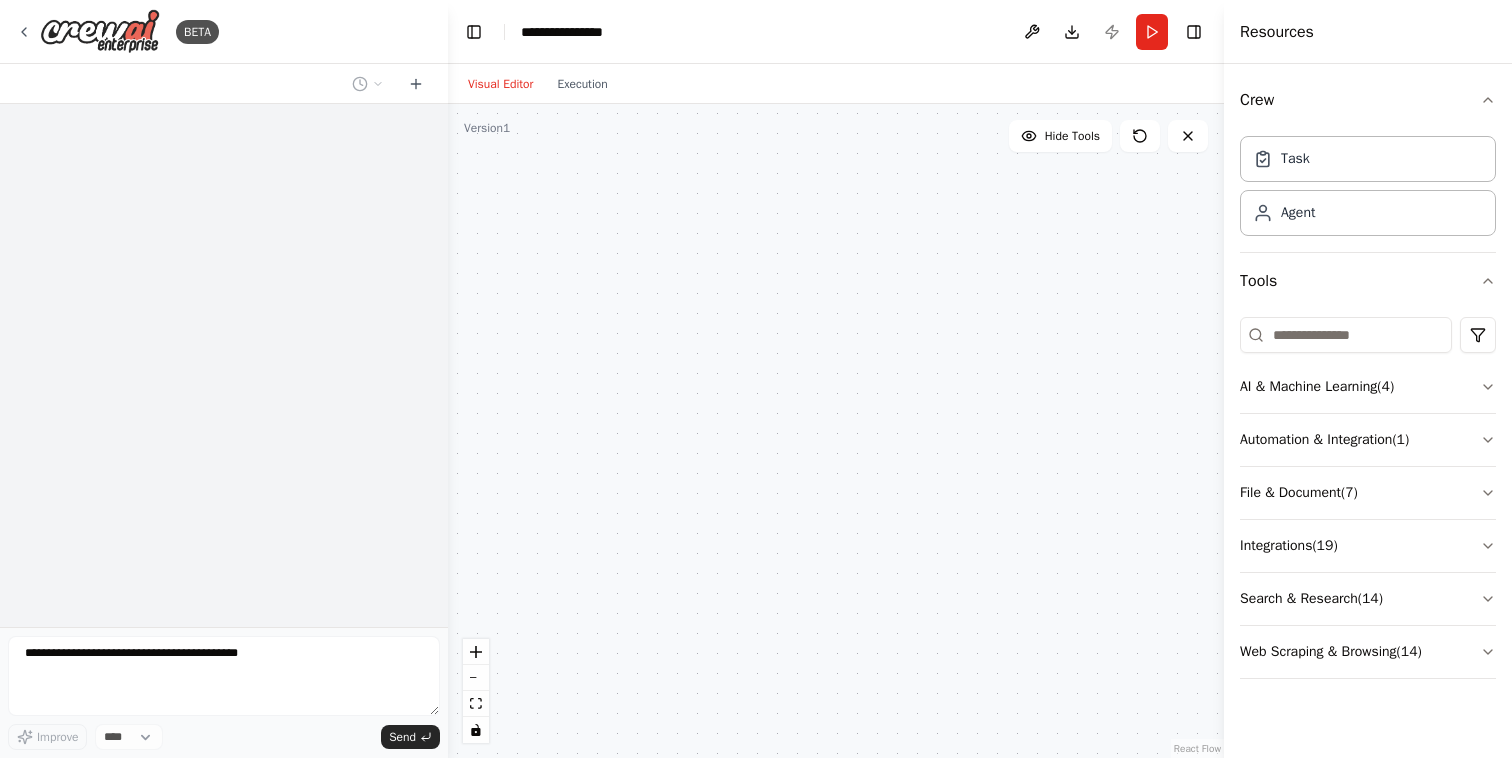 scroll, scrollTop: 0, scrollLeft: 0, axis: both 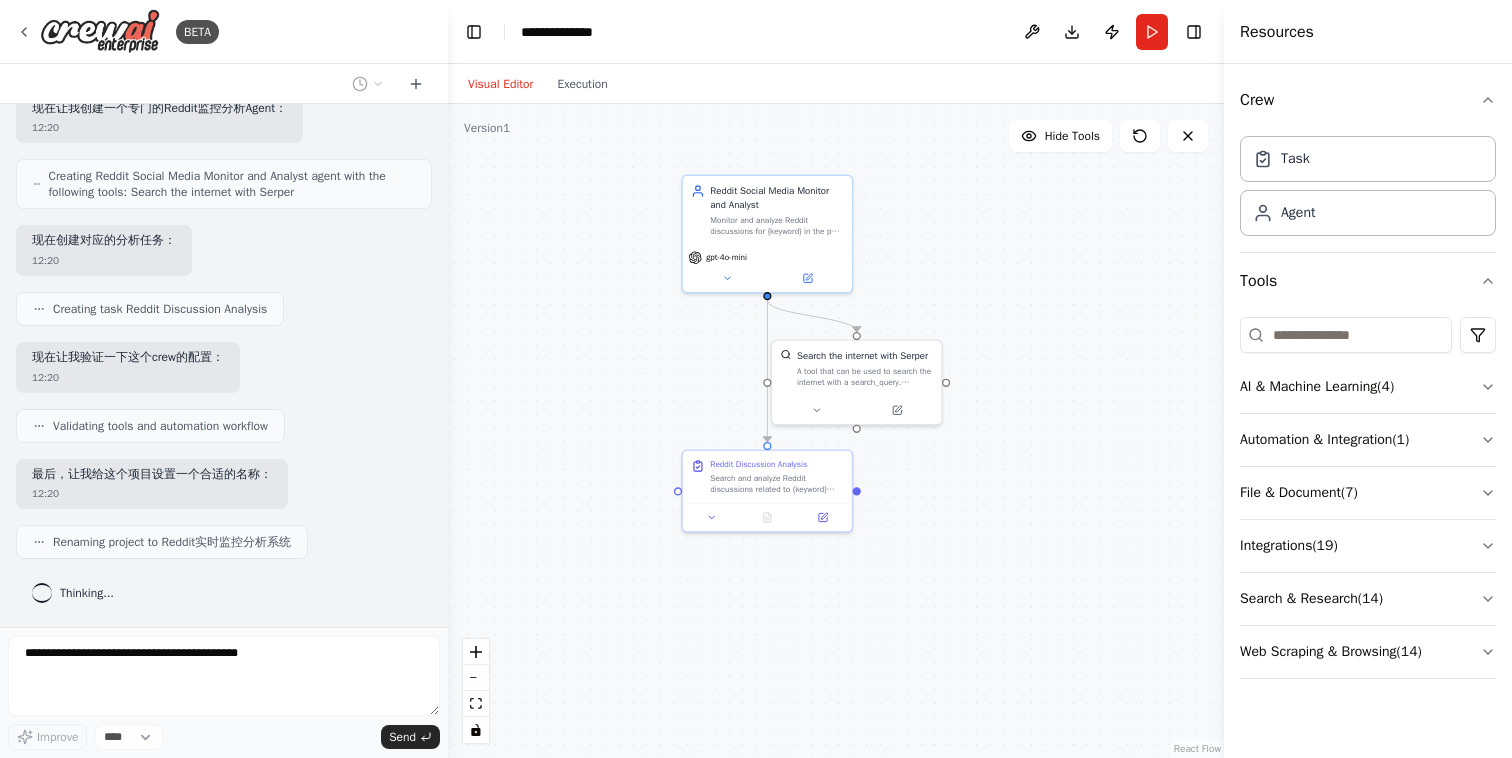 drag, startPoint x: 1034, startPoint y: 369, endPoint x: 1021, endPoint y: 298, distance: 72.18033 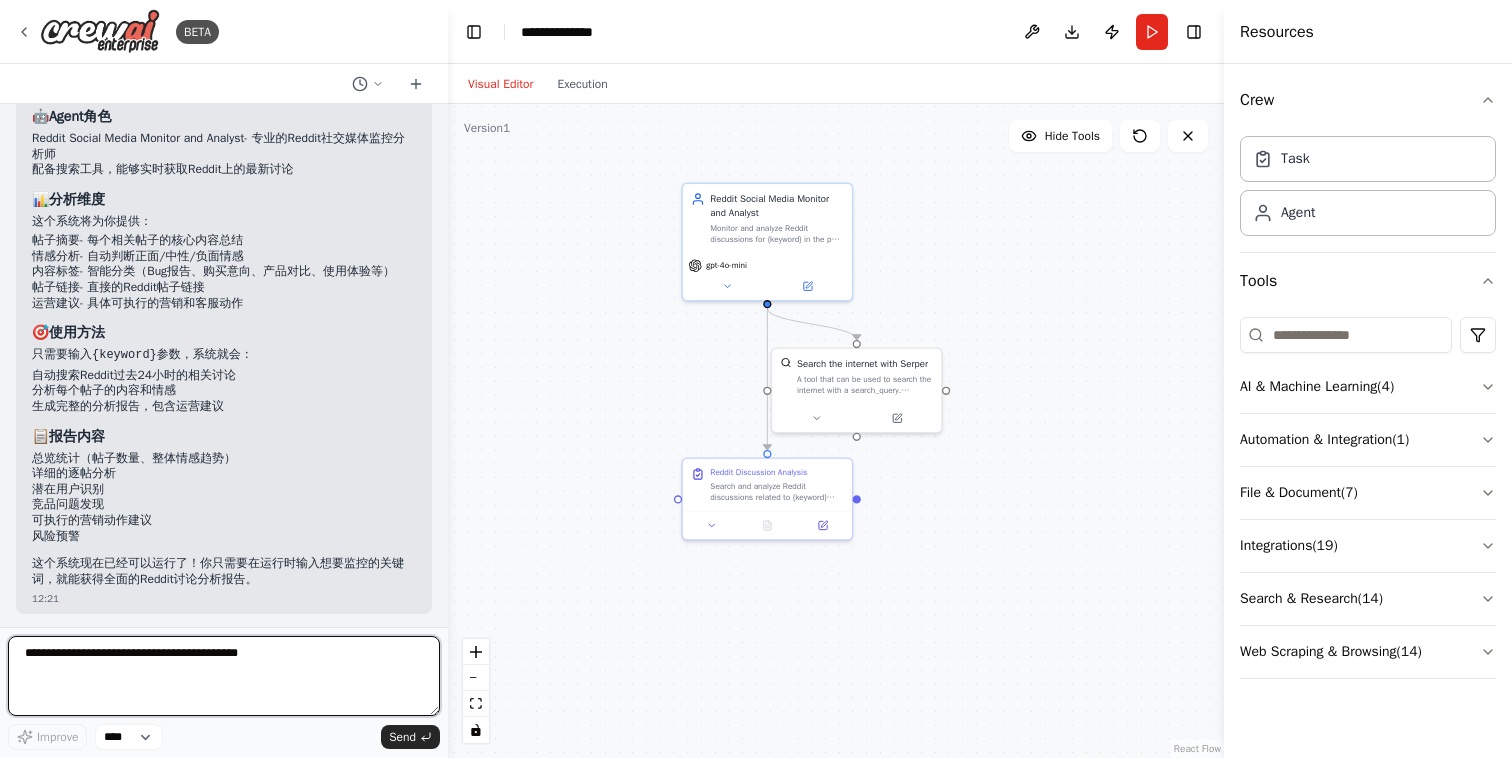 scroll, scrollTop: 1033, scrollLeft: 0, axis: vertical 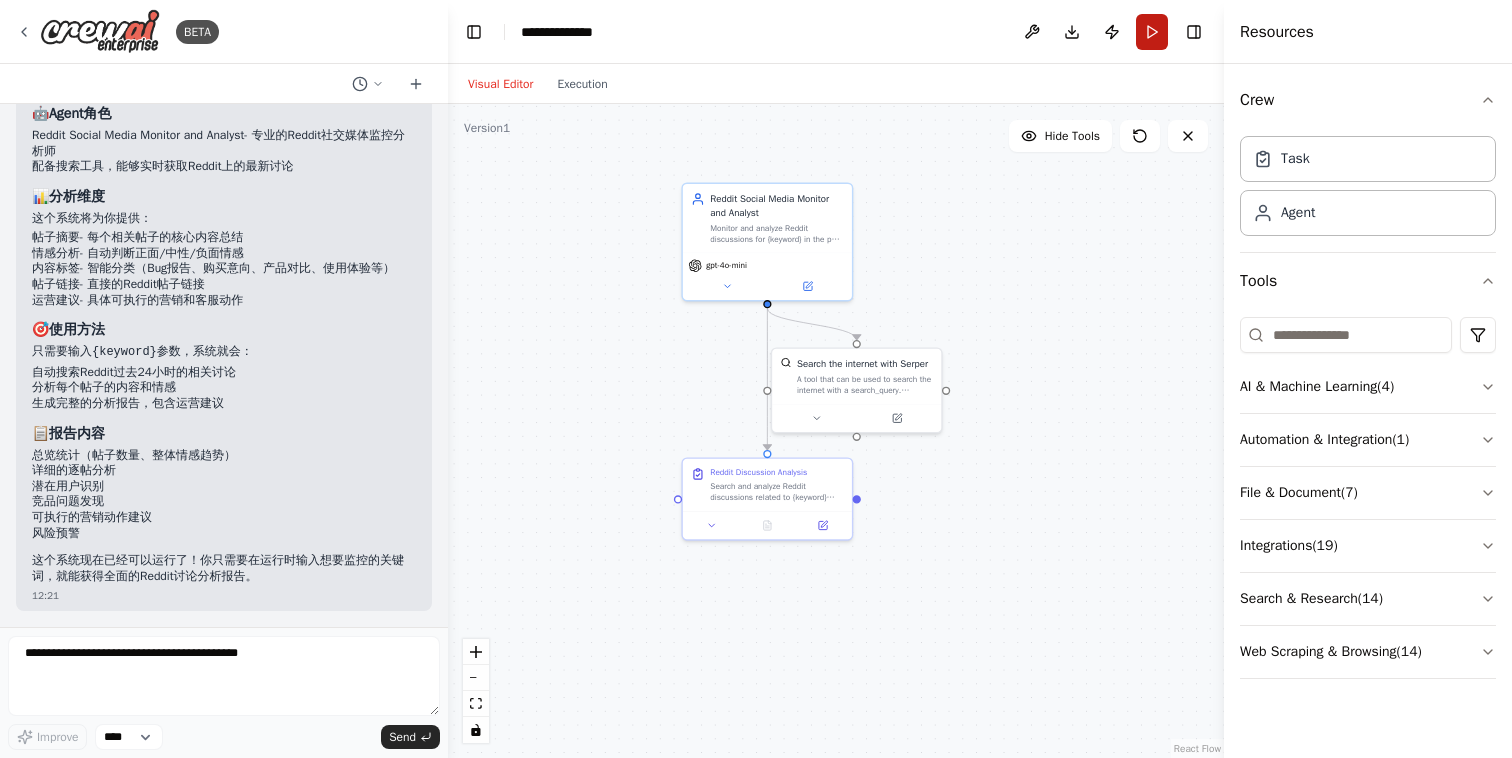 click on "Run" at bounding box center (1152, 32) 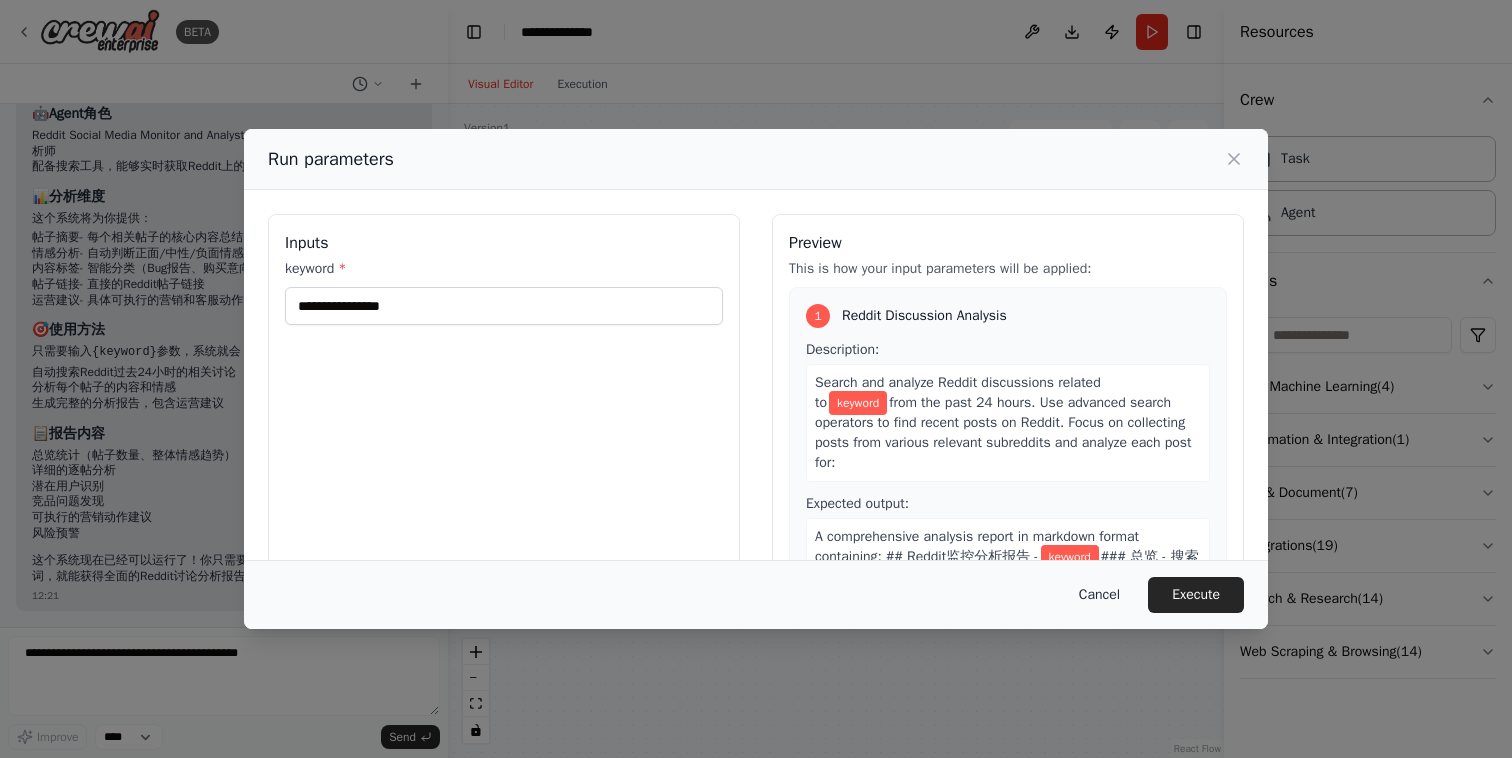 click on "Cancel" at bounding box center [1099, 595] 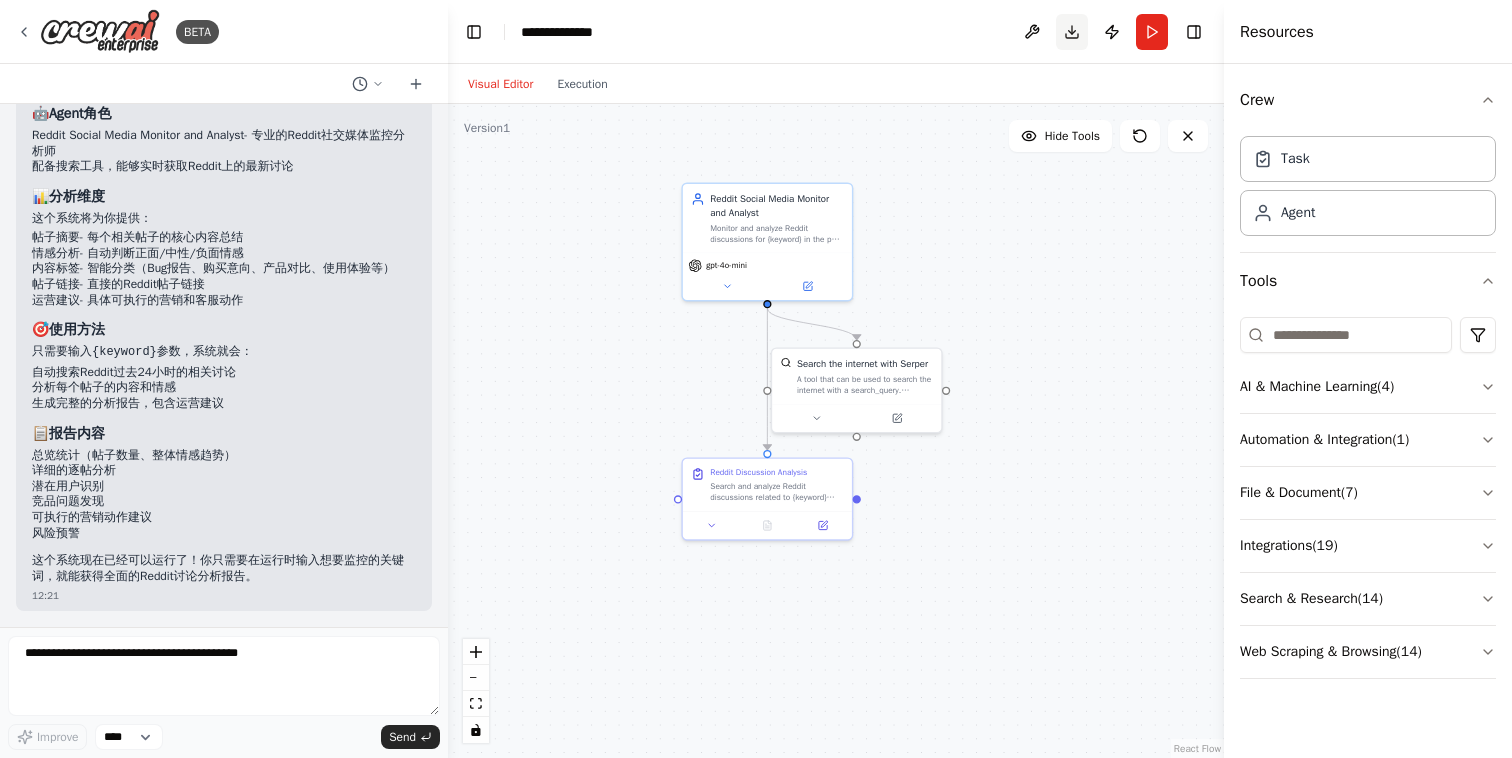 click on "Download" at bounding box center [1072, 32] 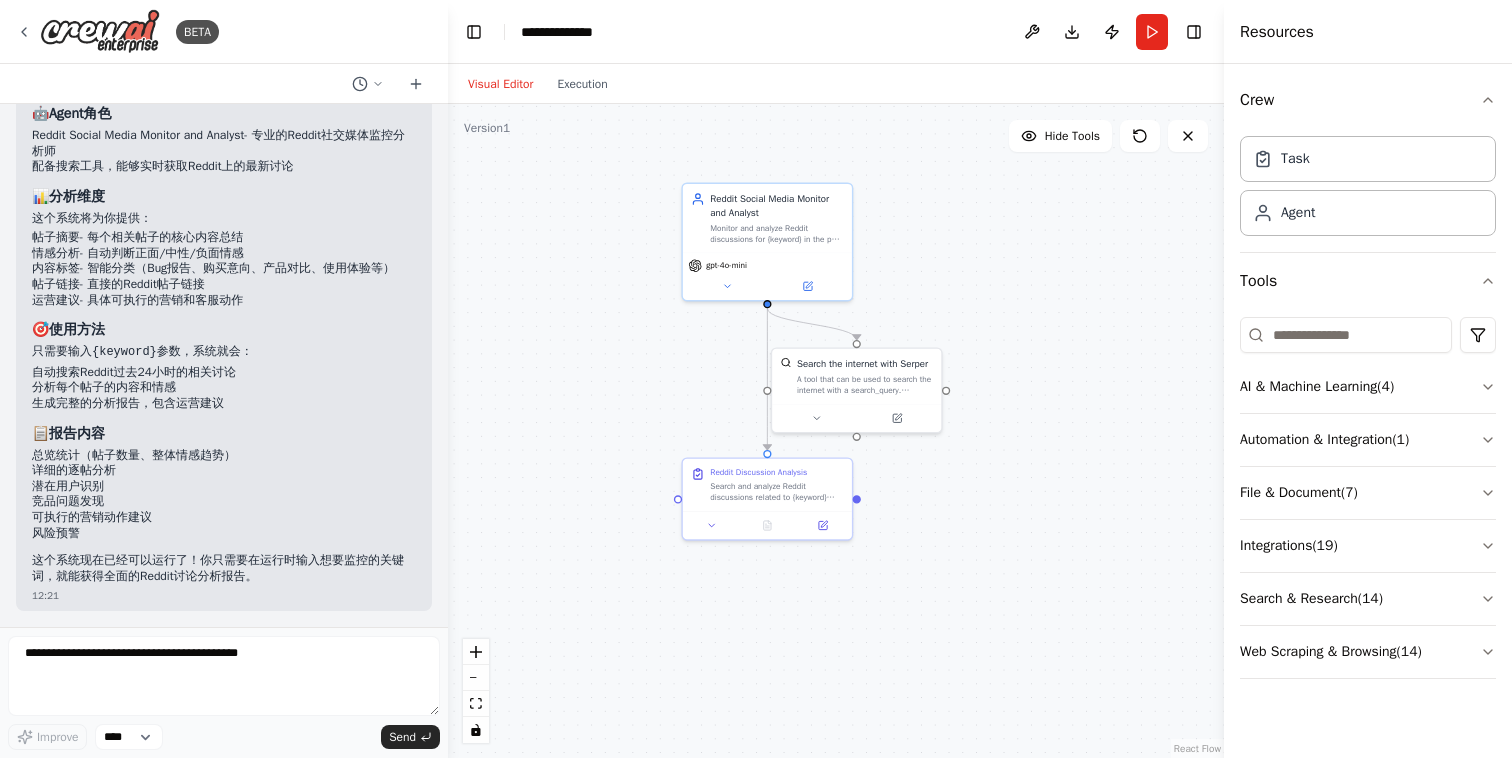 click on "Visual Editor Execution" at bounding box center (836, 84) 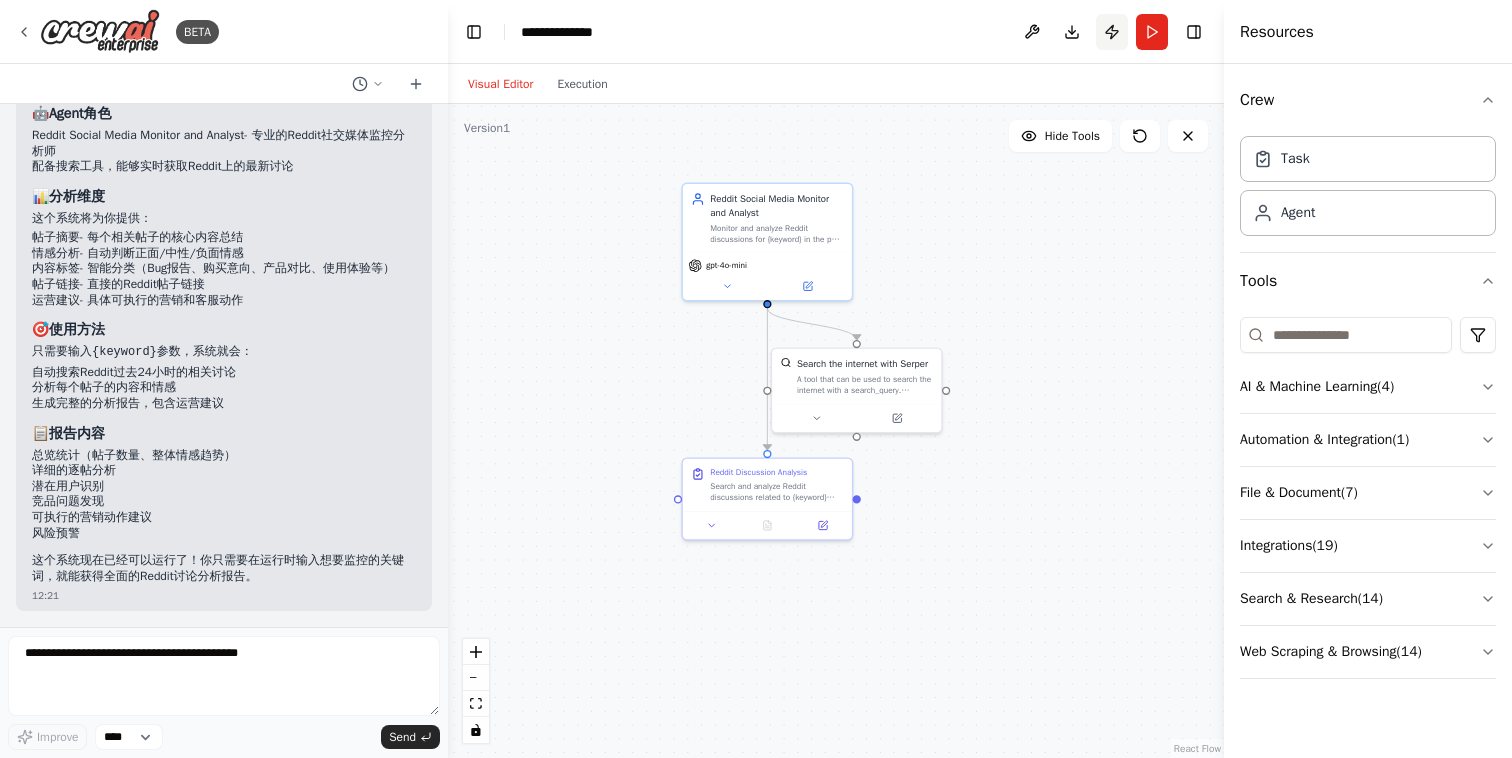 click on "Publish" at bounding box center [1112, 32] 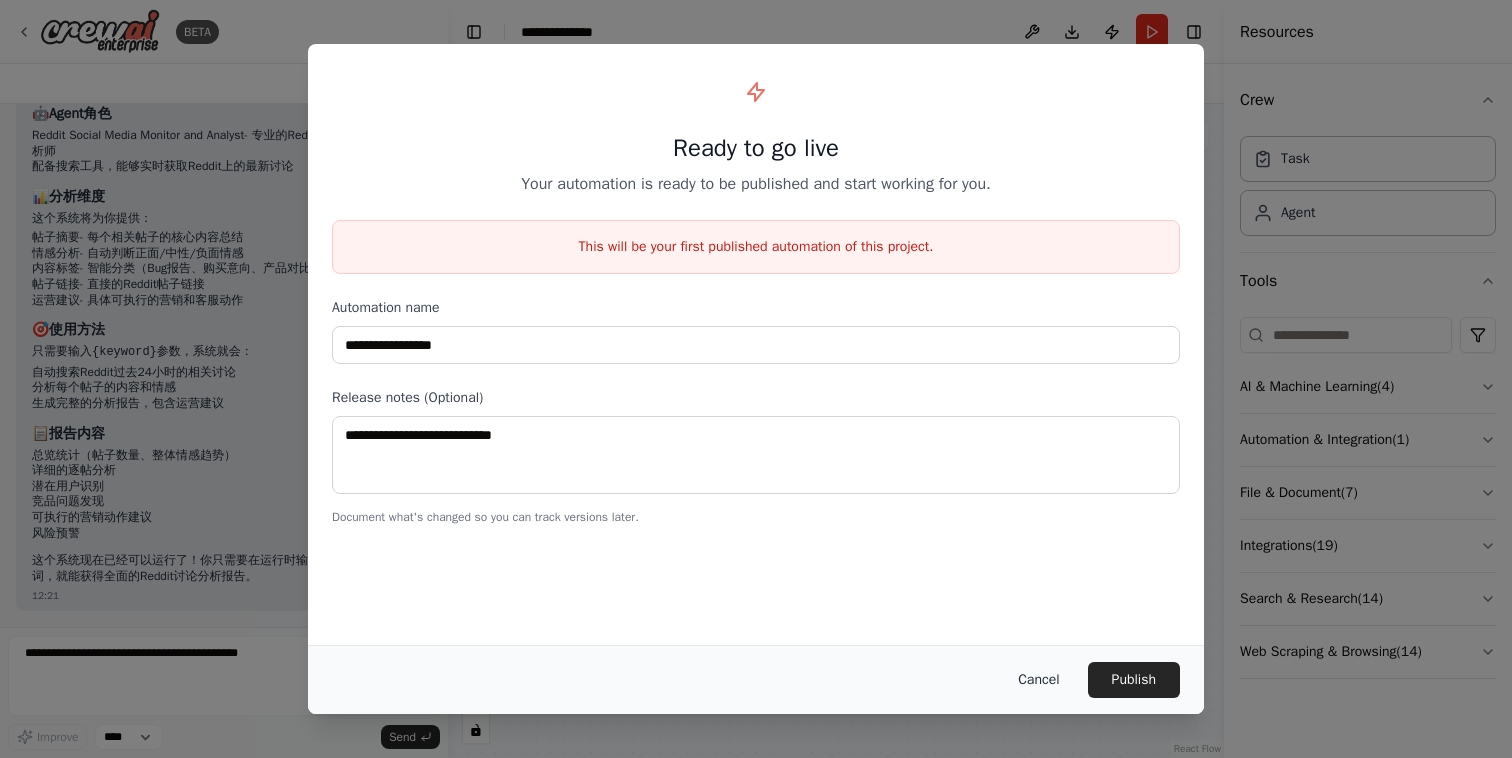 click on "Cancel" at bounding box center [1038, 680] 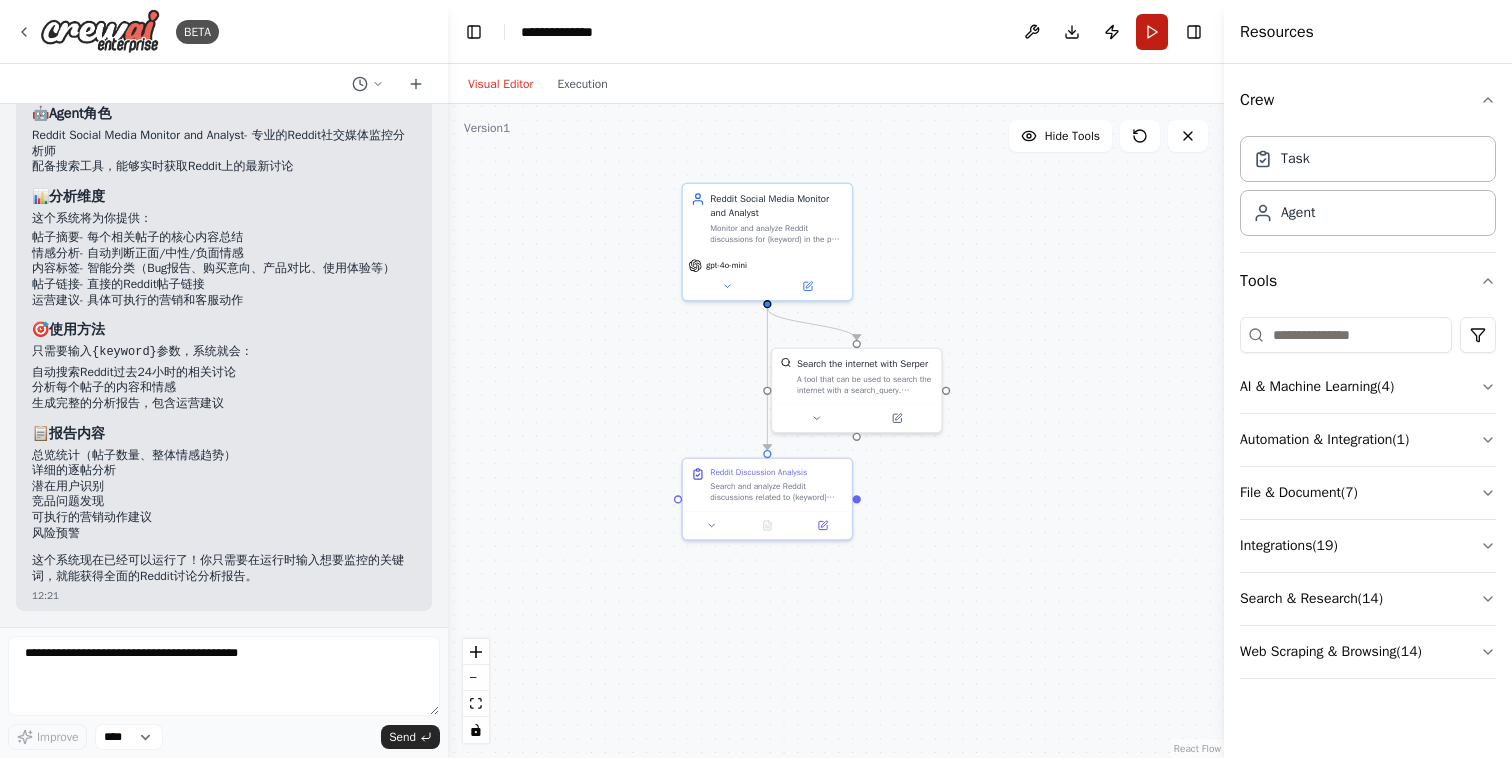 click on "Run" at bounding box center (1152, 32) 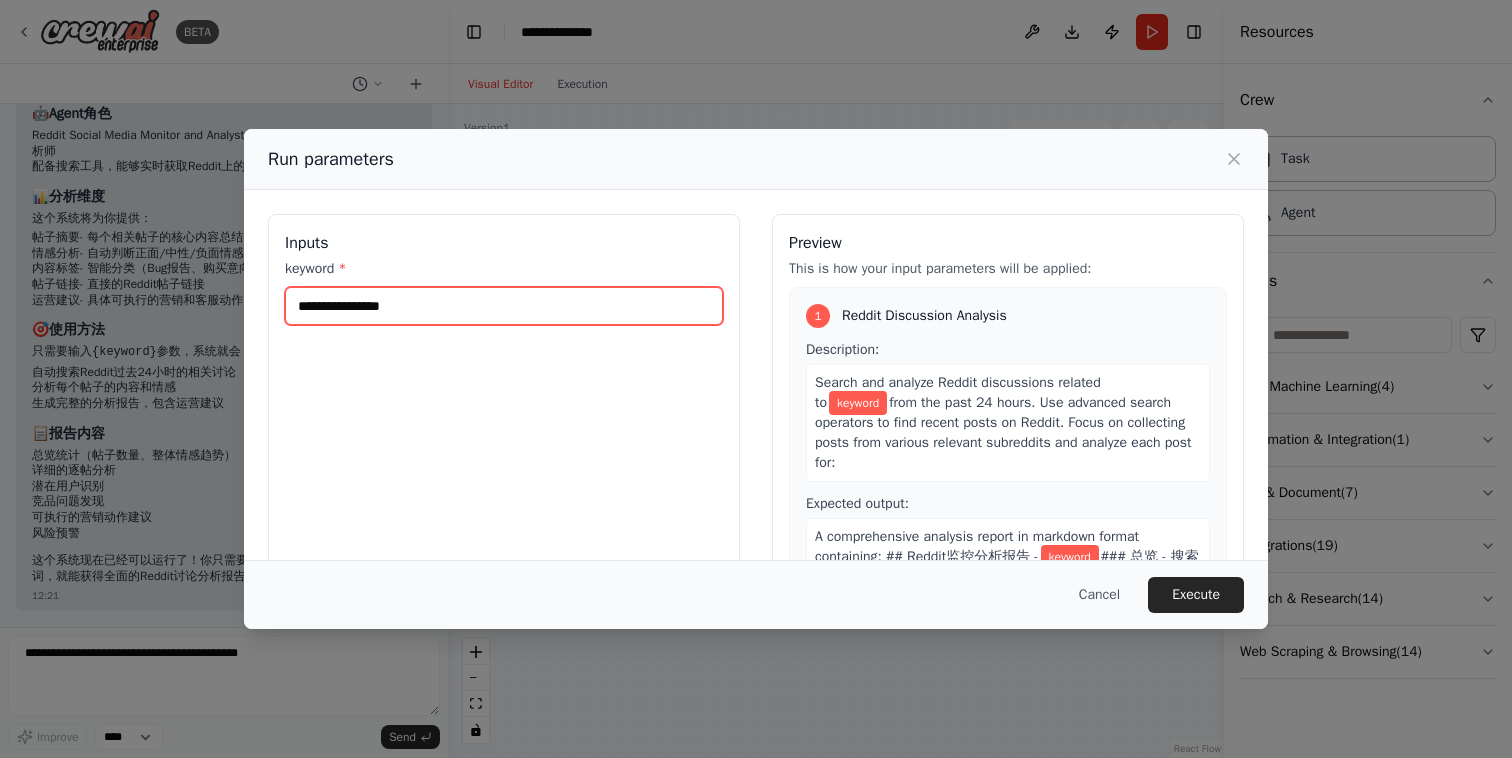 click on "keyword *" at bounding box center (504, 306) 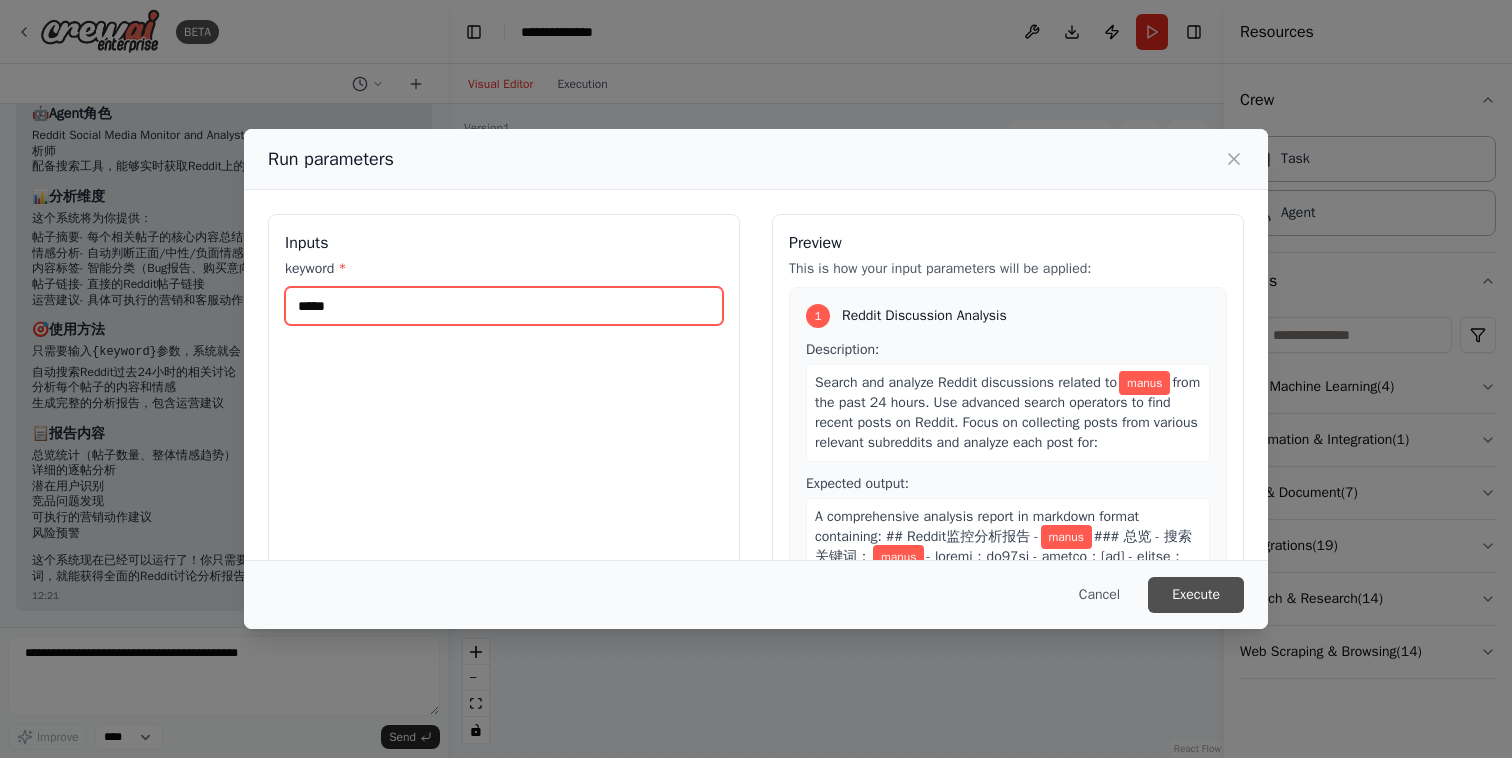 type on "*****" 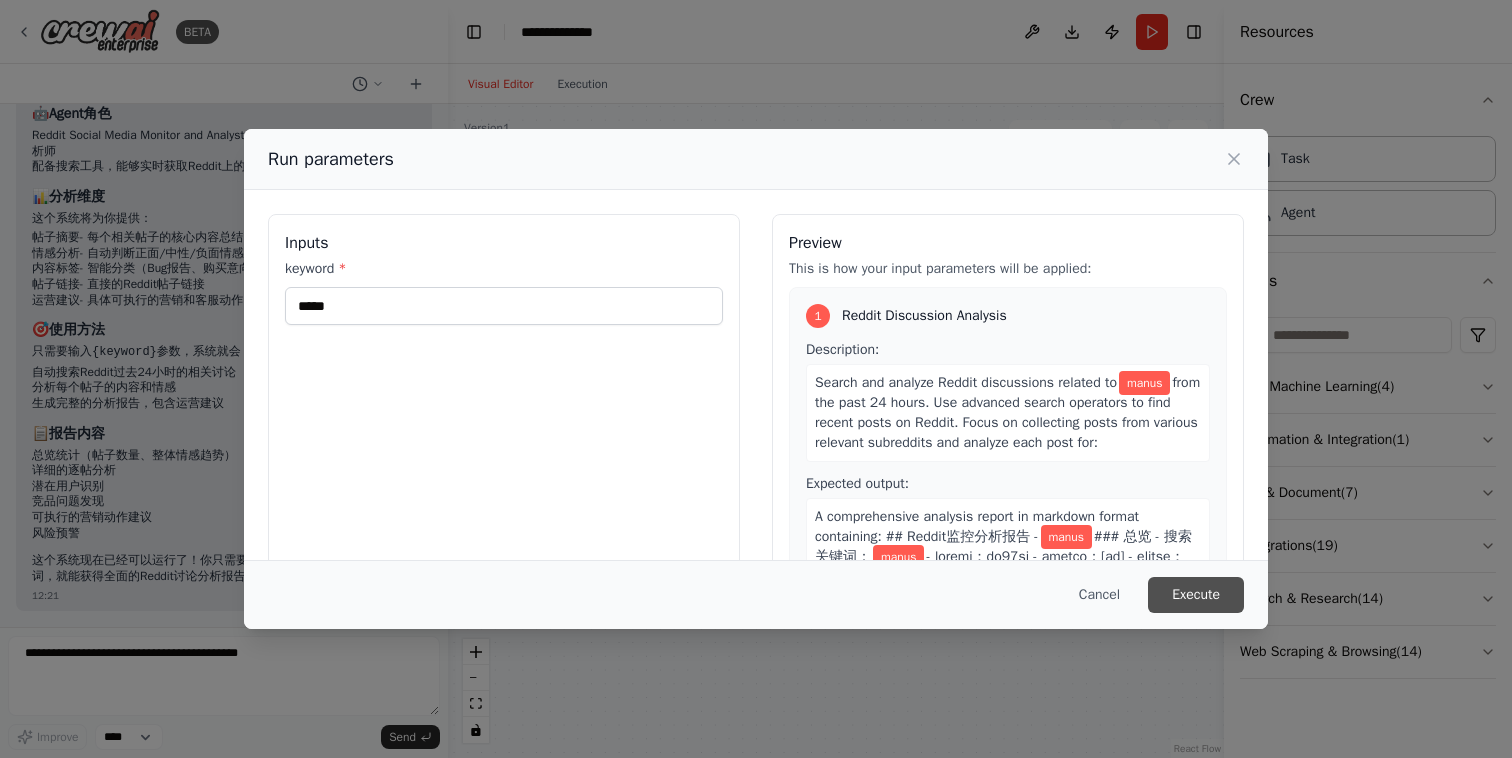 click on "Execute" at bounding box center [1196, 595] 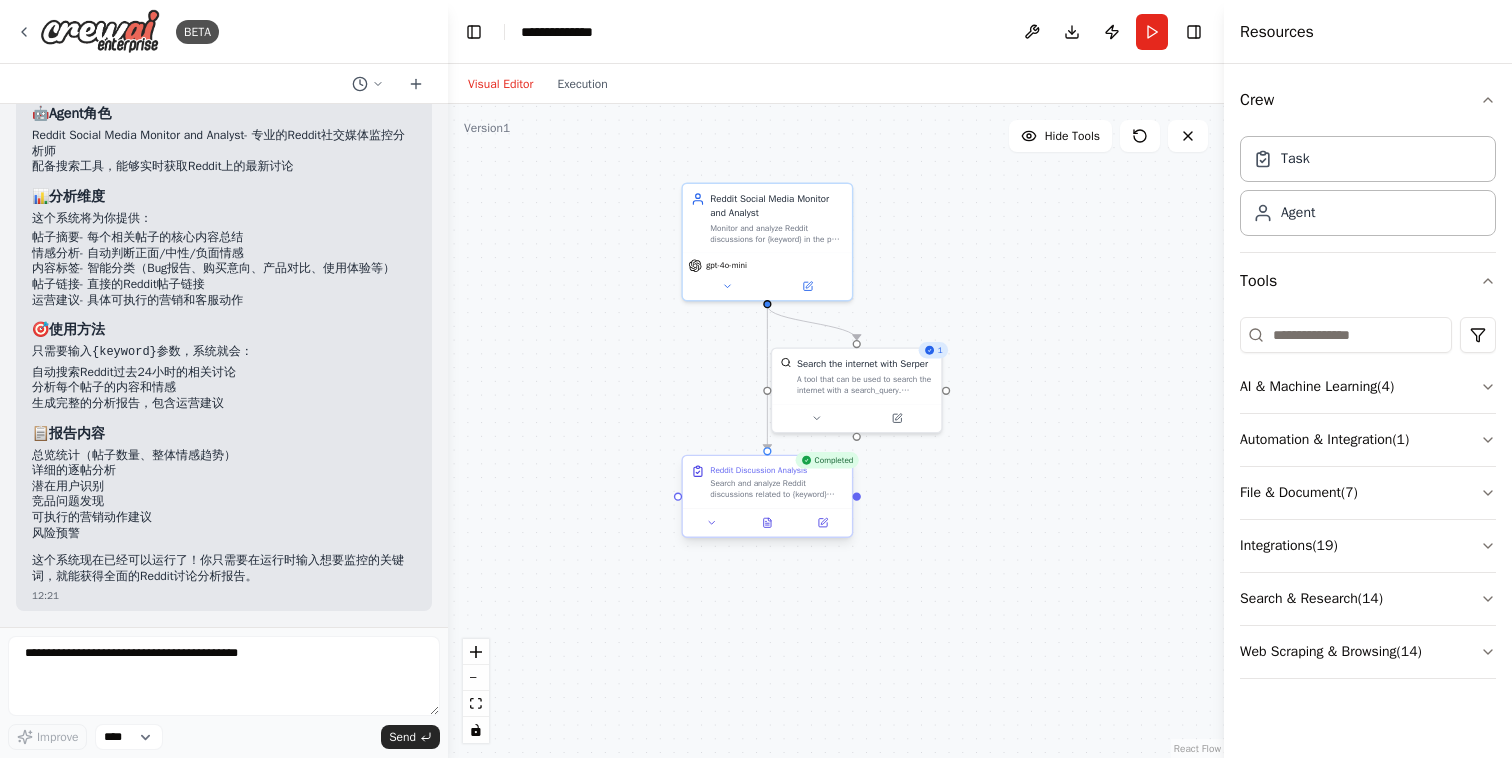 click on "Search and analyze Reddit discussions related to {keyword} from the past 24 hours. Use advanced search operators to find recent posts on Reddit. Focus on collecting posts from various relevant subreddits and analyze each post for:" at bounding box center [776, 489] 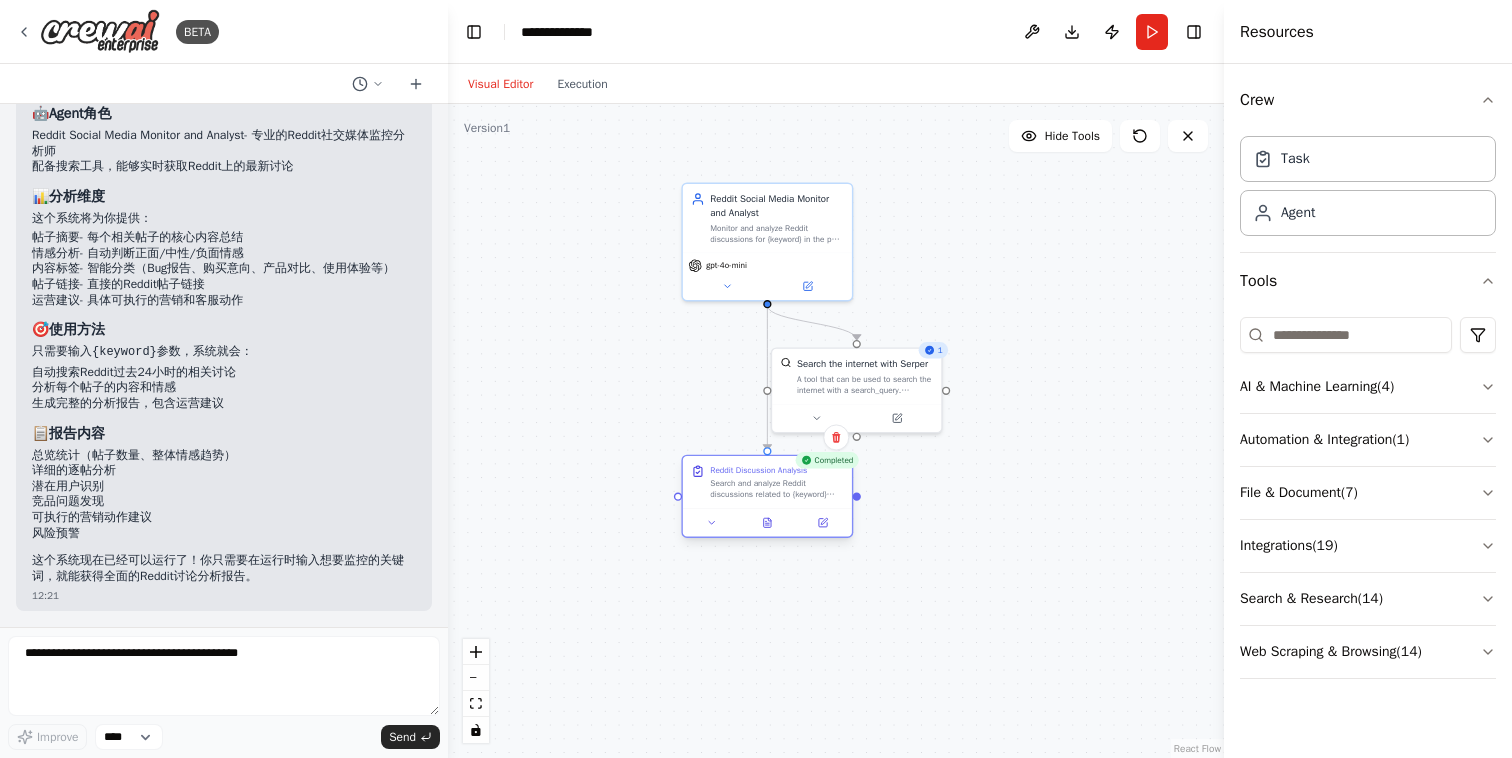 click on "Reddit Discussion Analysis" at bounding box center (776, 469) 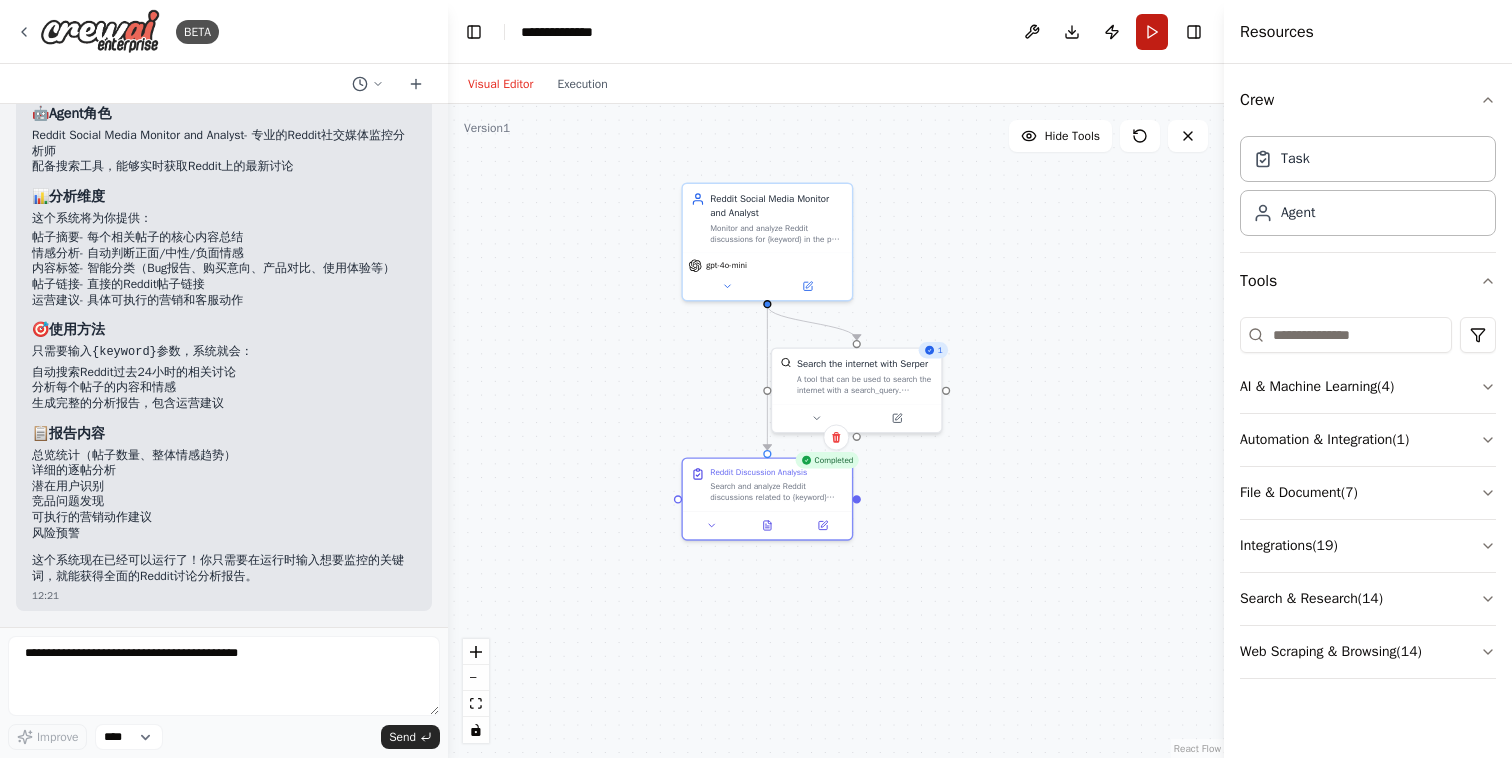 click on "Run" at bounding box center [1152, 32] 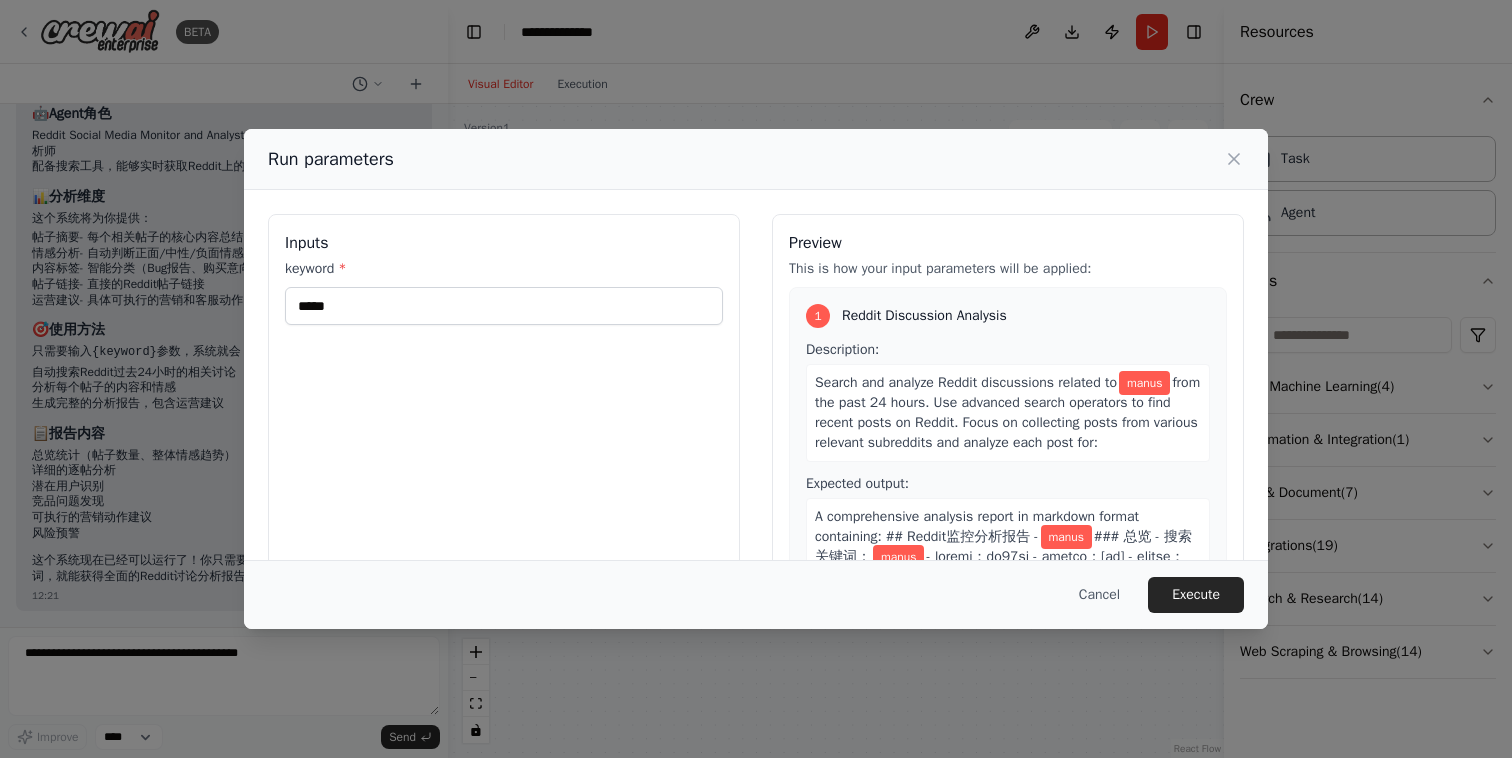 scroll, scrollTop: 202, scrollLeft: 0, axis: vertical 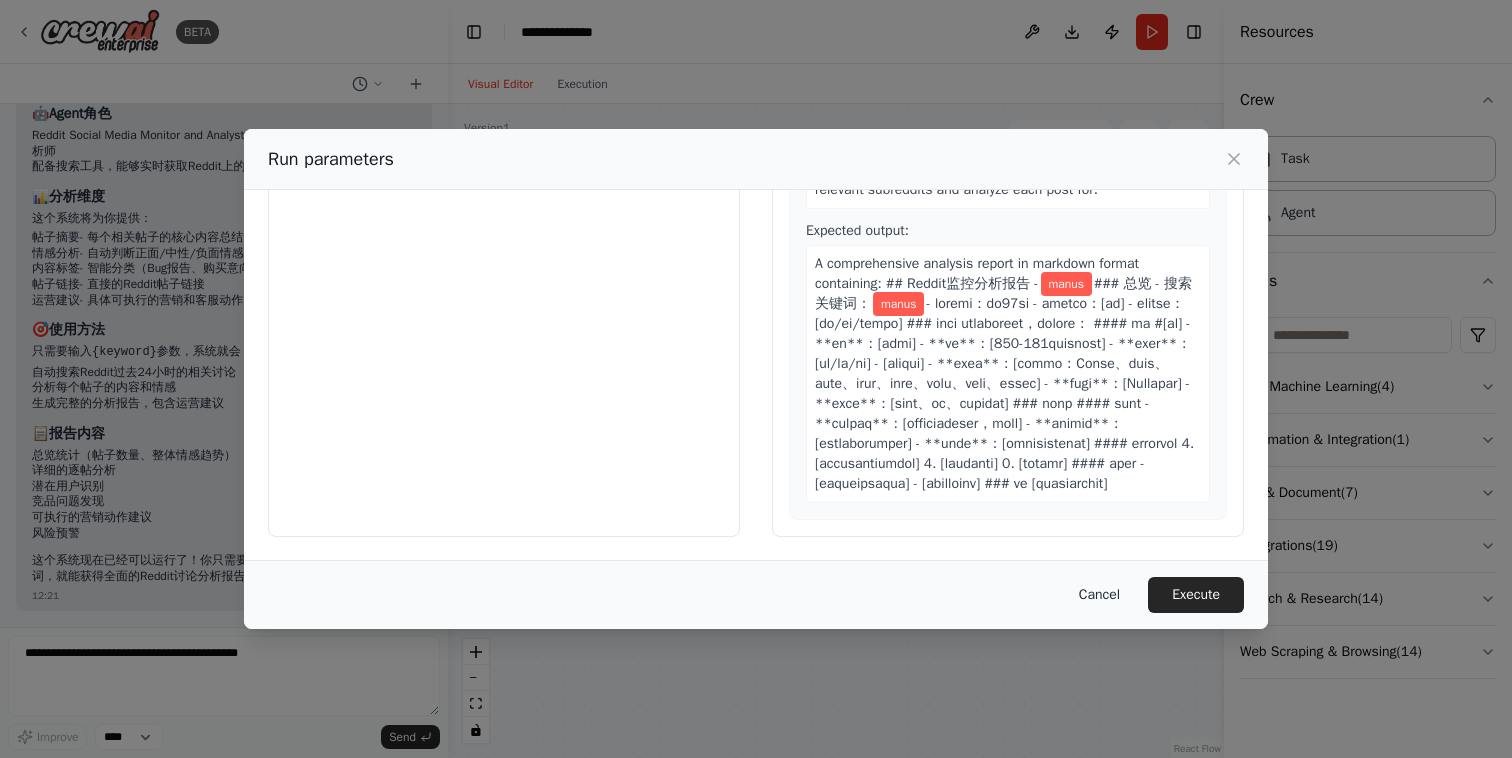 click on "Cancel" at bounding box center [1099, 595] 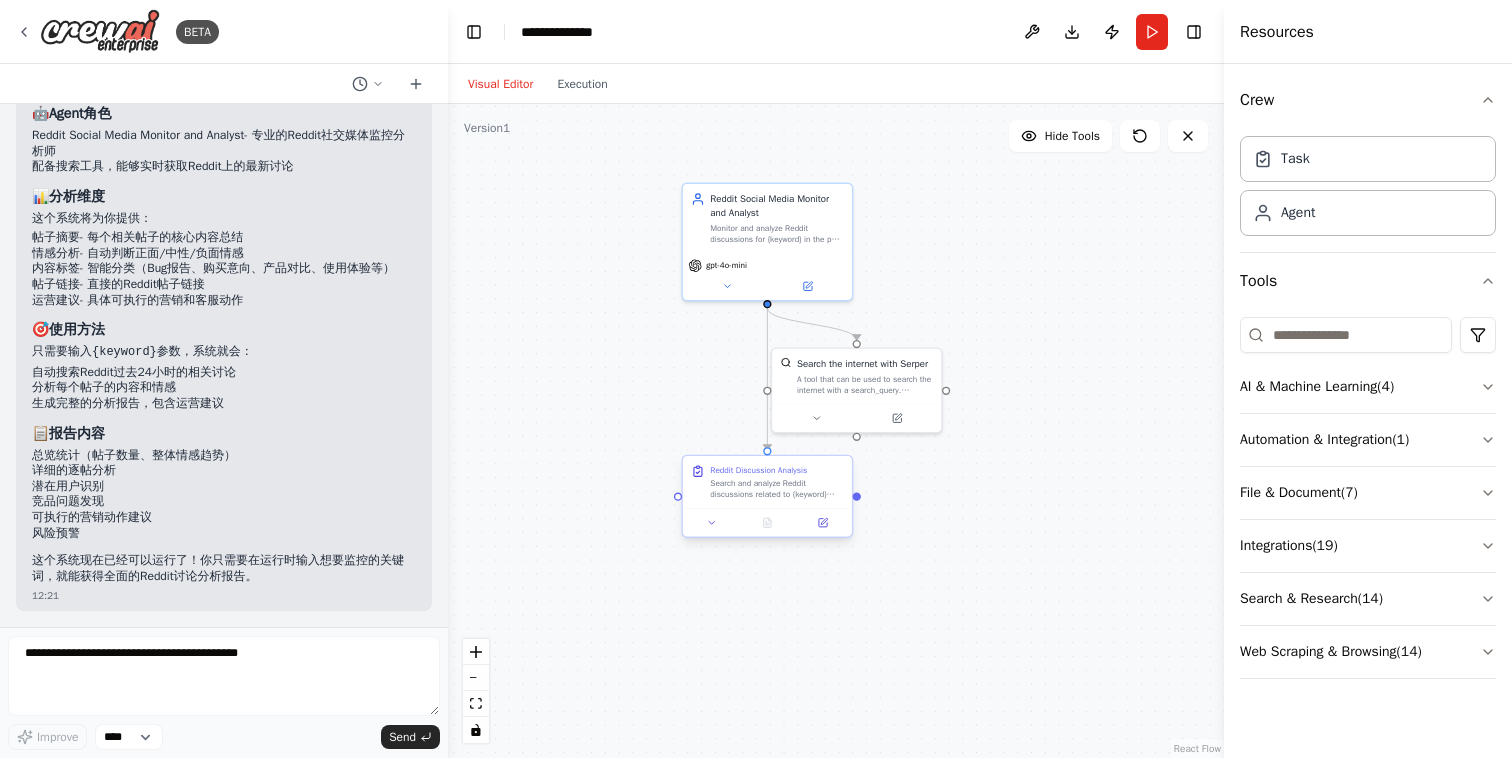 click on "Search and analyze Reddit discussions related to {keyword} from the past 24 hours. Use advanced search operators to find recent posts on Reddit. Focus on collecting posts from various relevant subreddits and analyze each post for:" at bounding box center [776, 489] 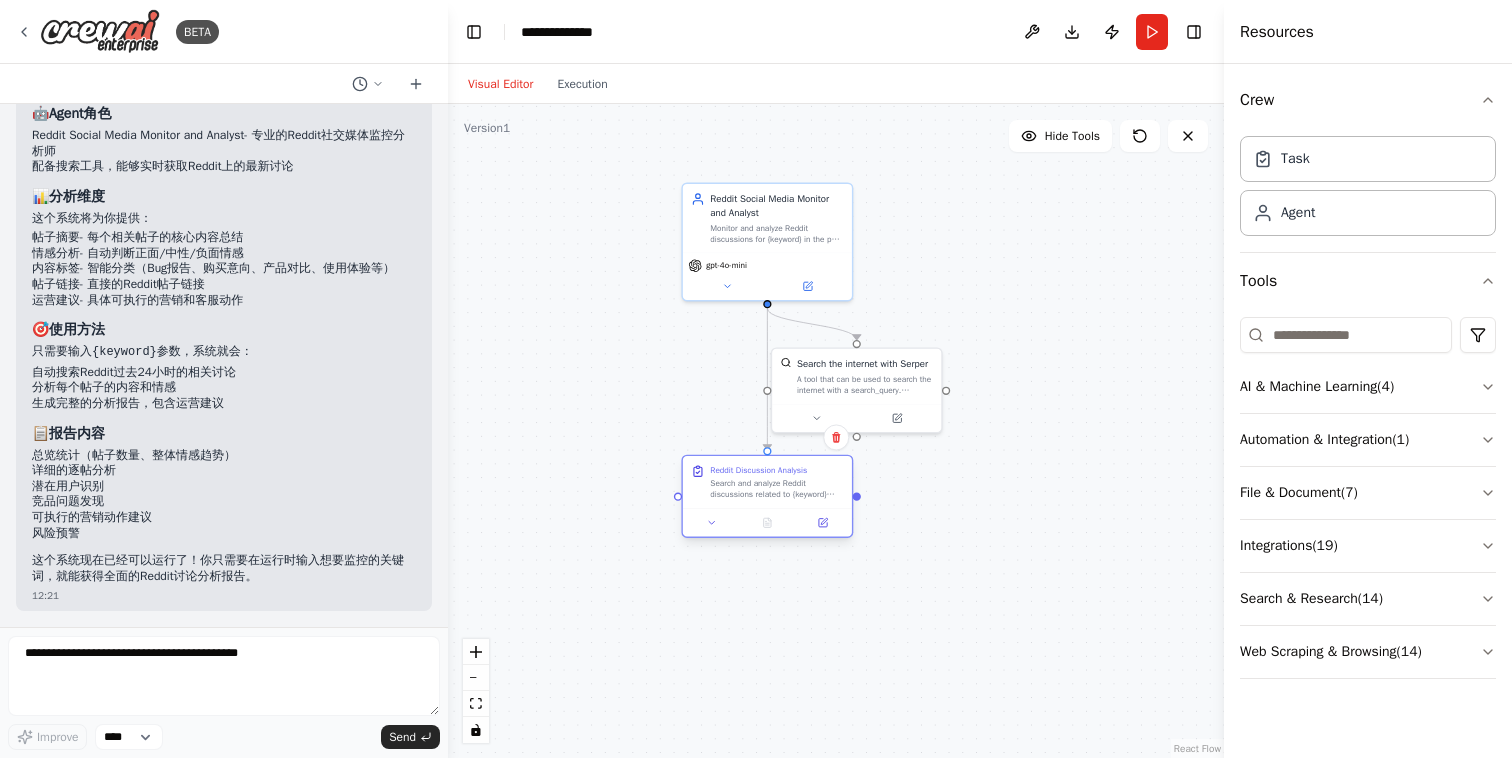 click on "Search and analyze Reddit discussions related to {keyword} from the past 24 hours. Use advanced search operators to find recent posts on Reddit. Focus on collecting posts from various relevant subreddits and analyze each post for:" at bounding box center (776, 489) 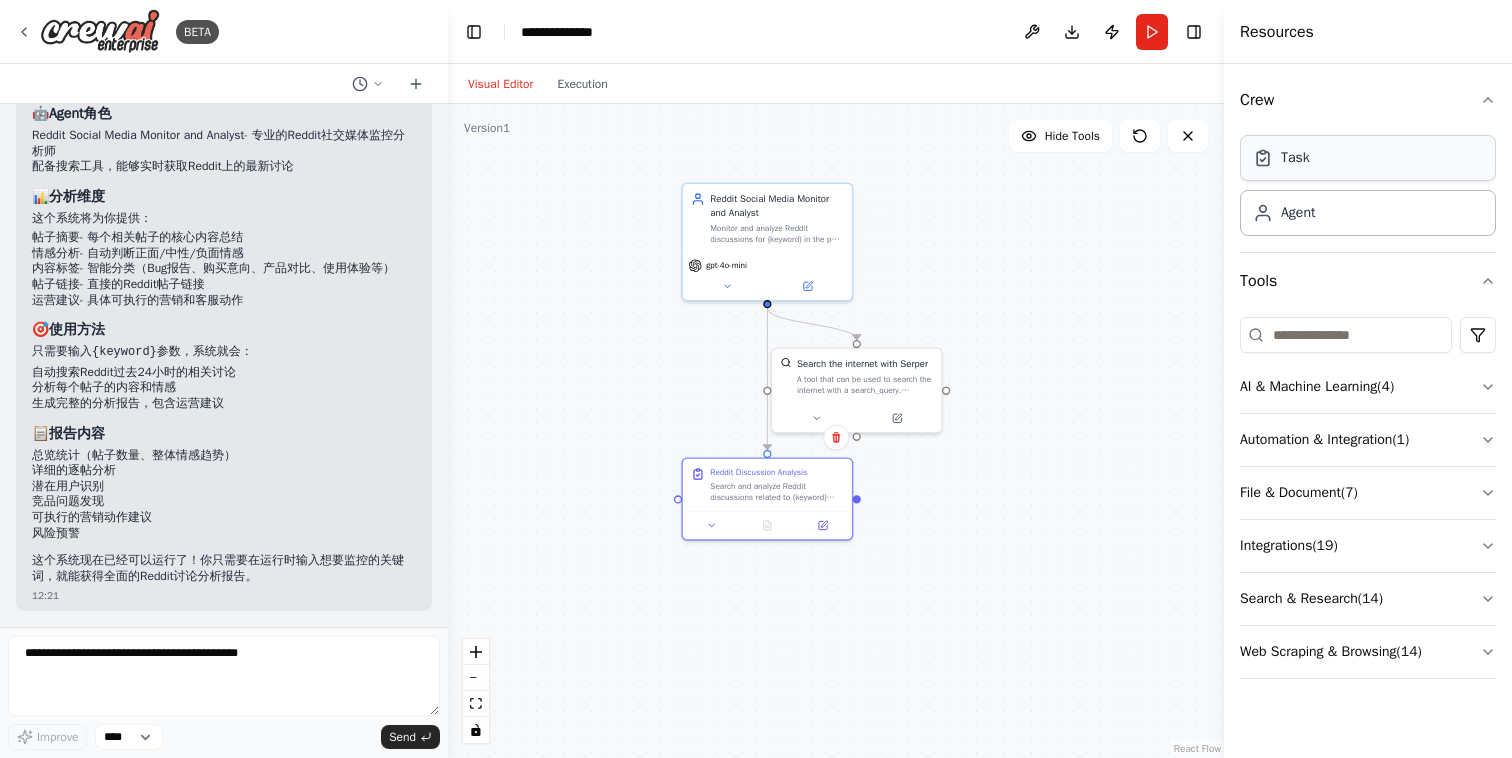 click on "Task" at bounding box center (1368, 158) 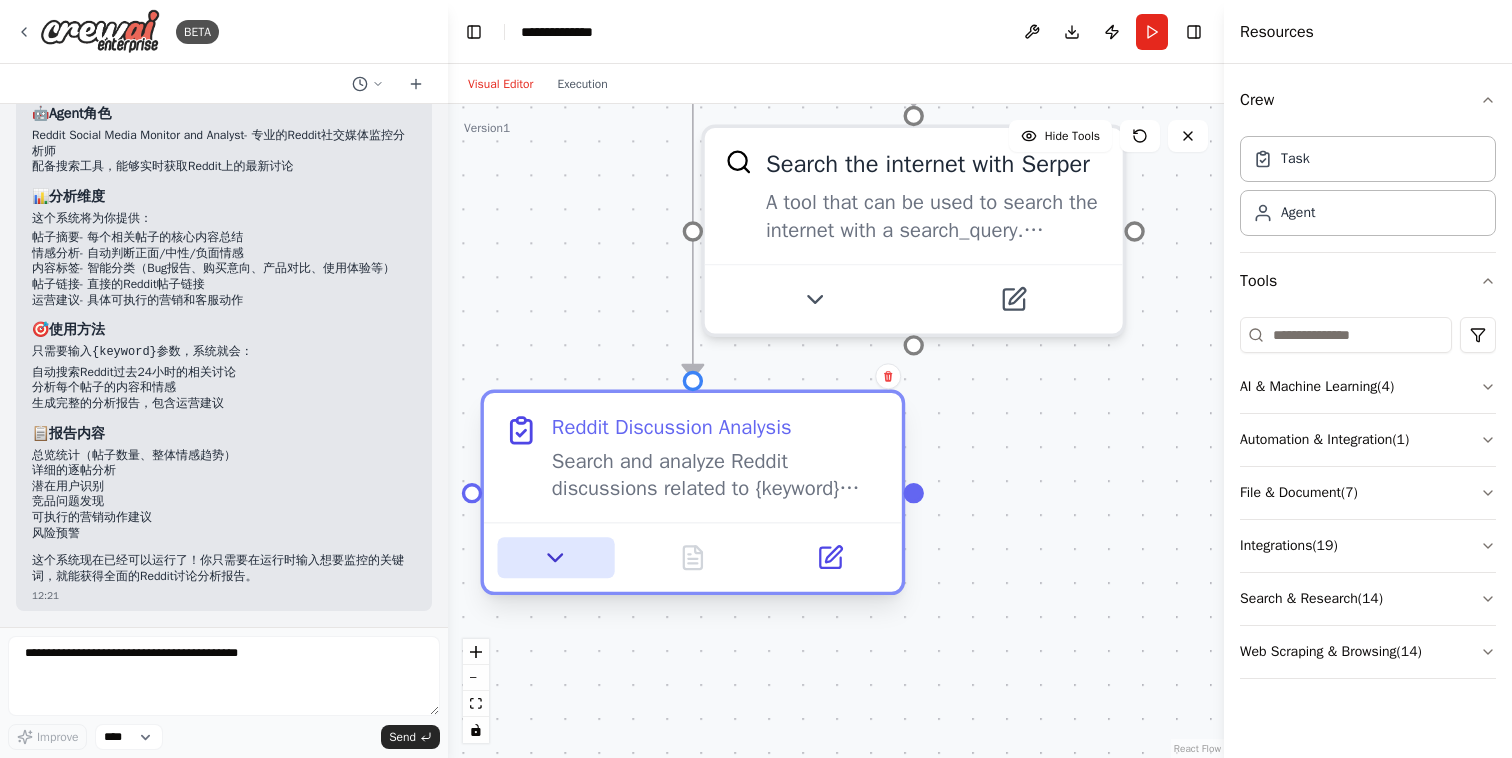 click 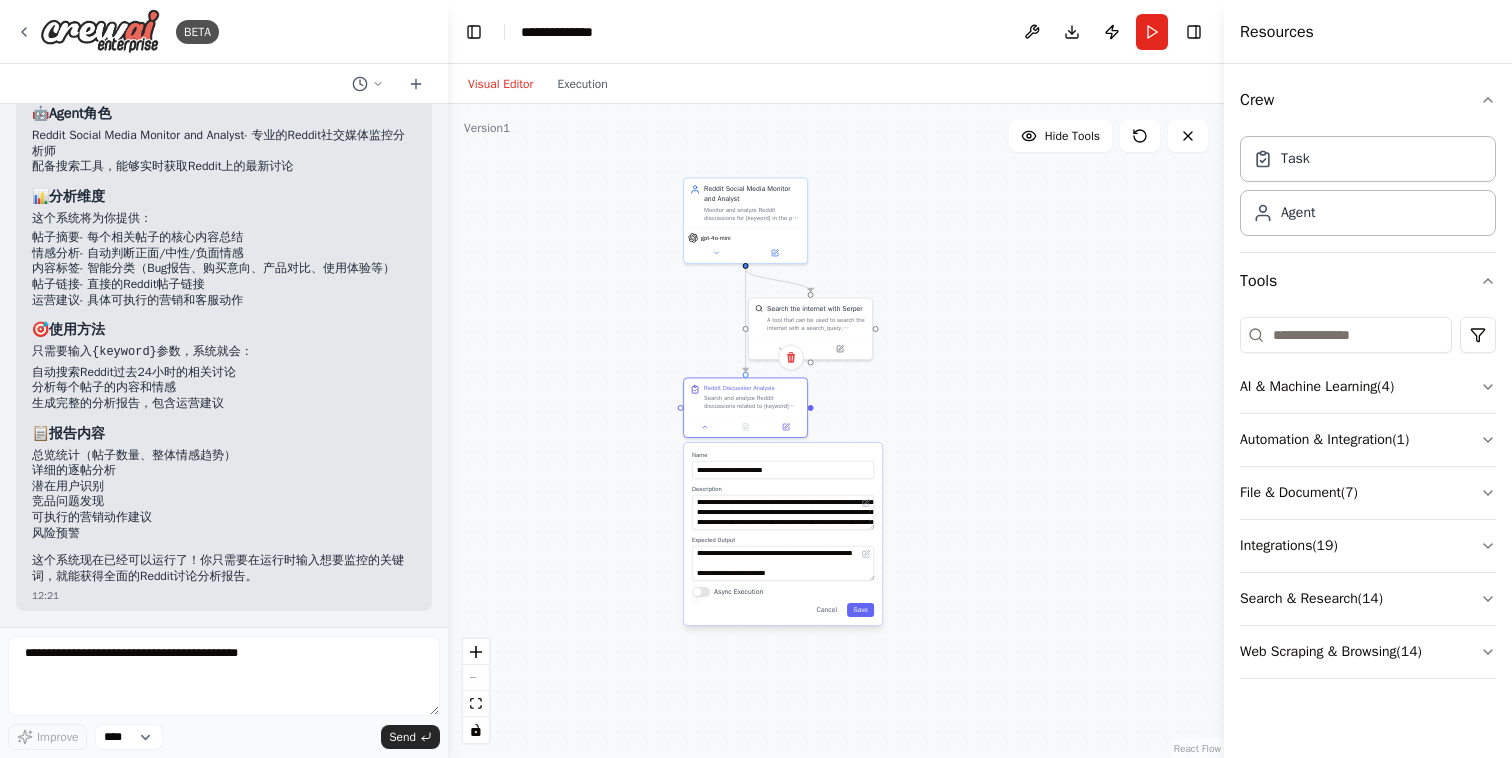 drag, startPoint x: 941, startPoint y: 713, endPoint x: 941, endPoint y: 564, distance: 149 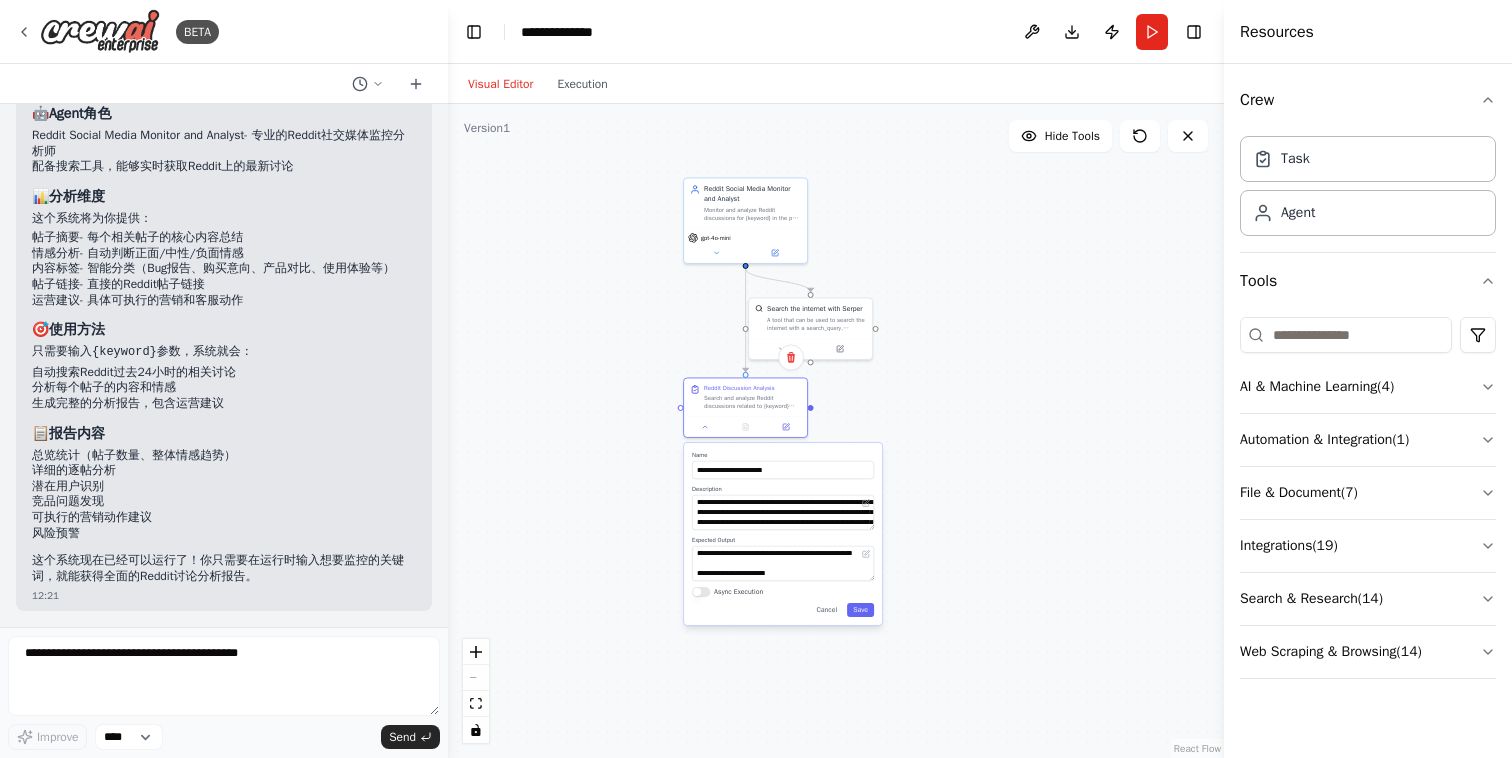 click on "Reddit Social Media Monitor and Analyst gpt-4o-mini Name Description" at bounding box center [836, 431] 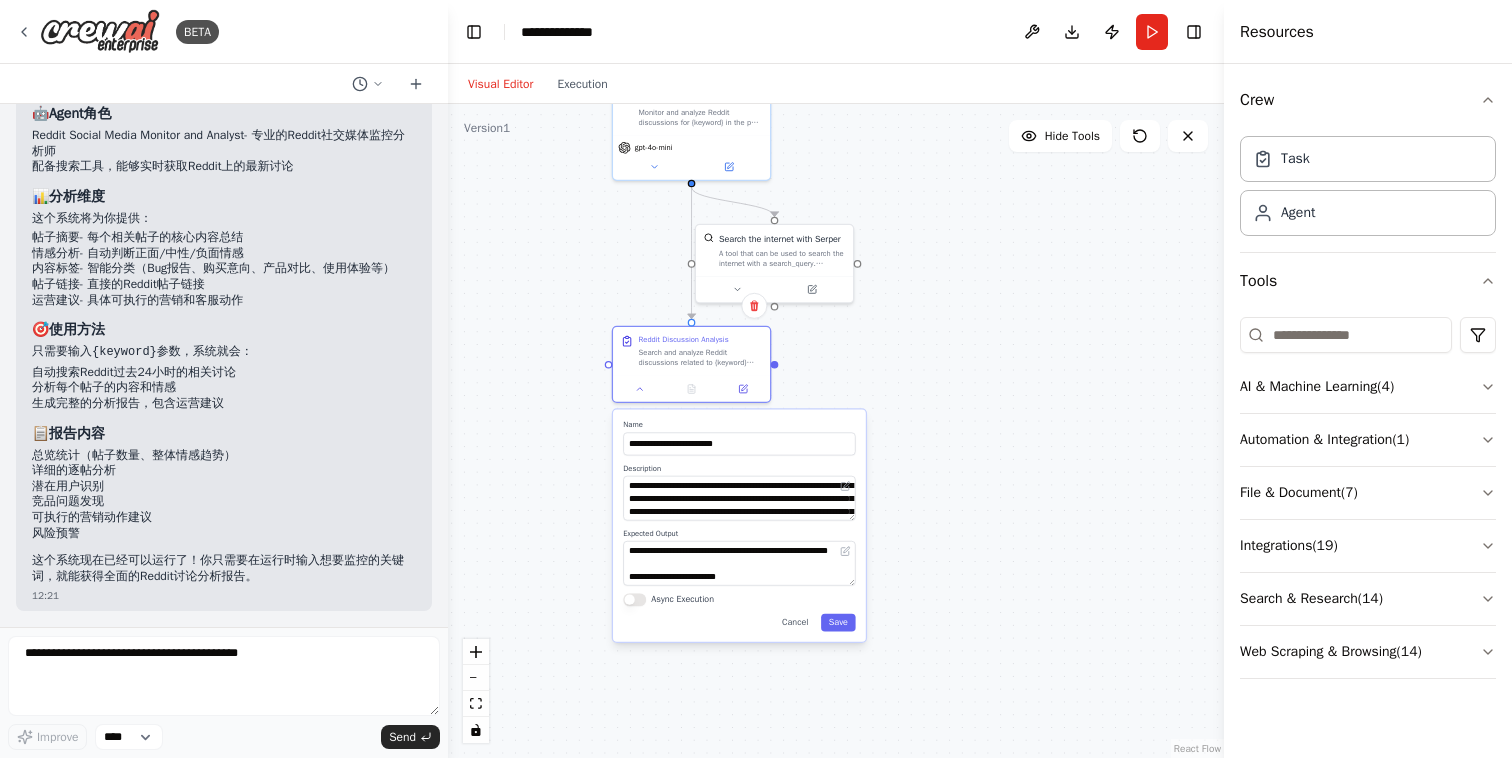 click on "✅  Reddit实时监控分析系统已经搭建完成！
系统功能概述
我为你创建了一个强大的Reddit监控分析Agent，具备以下功能：
🤖  Agent角色
Reddit Social Media Monitor and Analyst  - 专业的Reddit社交媒体监控分析师
配备搜索工具，能够实时获取Reddit上的最新讨论
📊  分析维度
这个系统将为你提供：
帖子摘要  - 每个相关帖子的核心内容总结
情感分析  - 自动判断正面/中性/负面情感
内容标签  - 智能分类（Bug报告、购买意向、产品对比、使用体验等）
帖子链接  - 直接的Reddit帖子链接
运营建议  - 具体可执行的营销和客服动作
🎯  使用方法
只需要输入  {keyword}  参数，系统就会：
自动搜索Reddit过去24小时的相关讨论
分析每个帖子的内容和情感
生成完整的分析报告，包含运营建议
📋  报告内容
总览统计（帖子数量、整体情感趋势）" at bounding box center (224, 312) 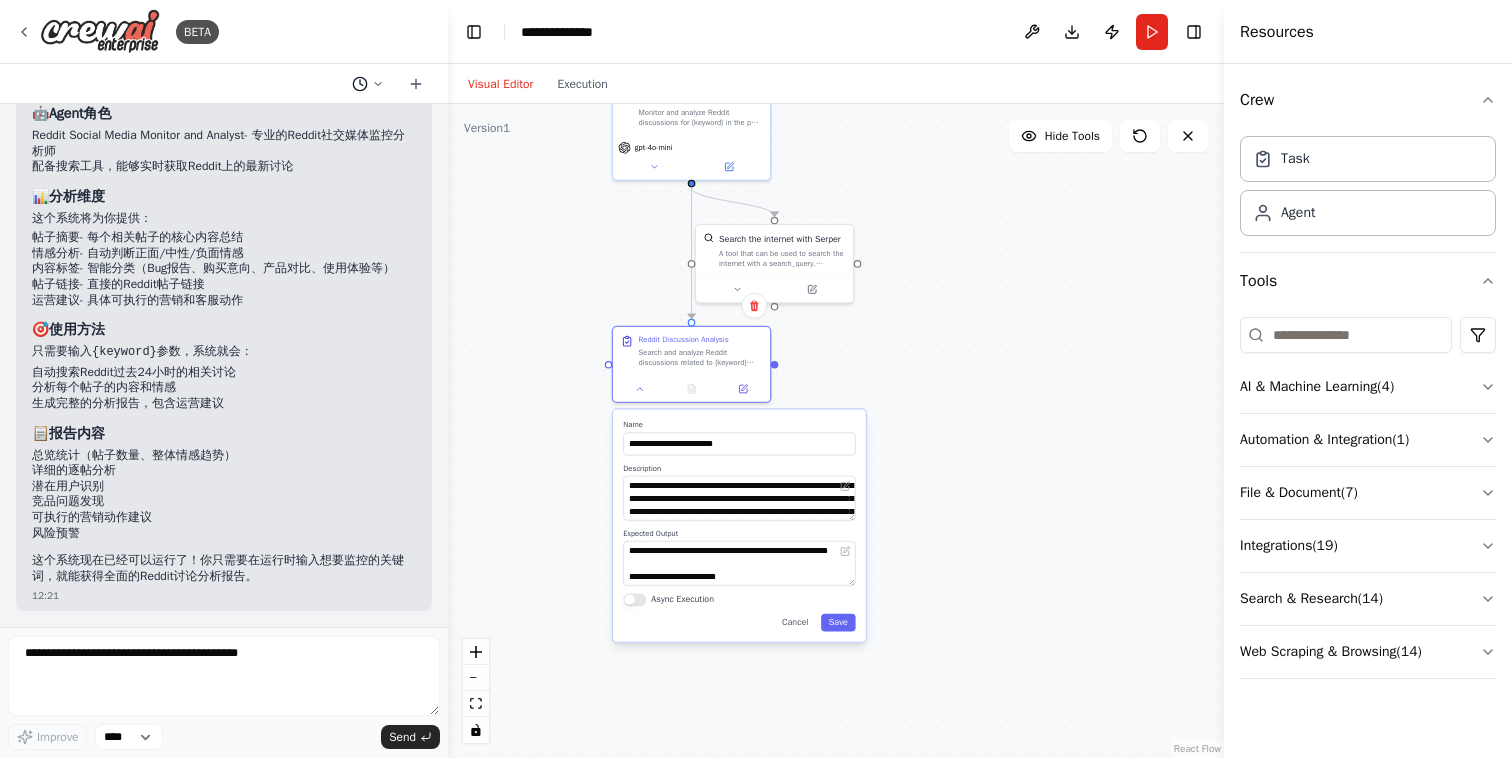 click 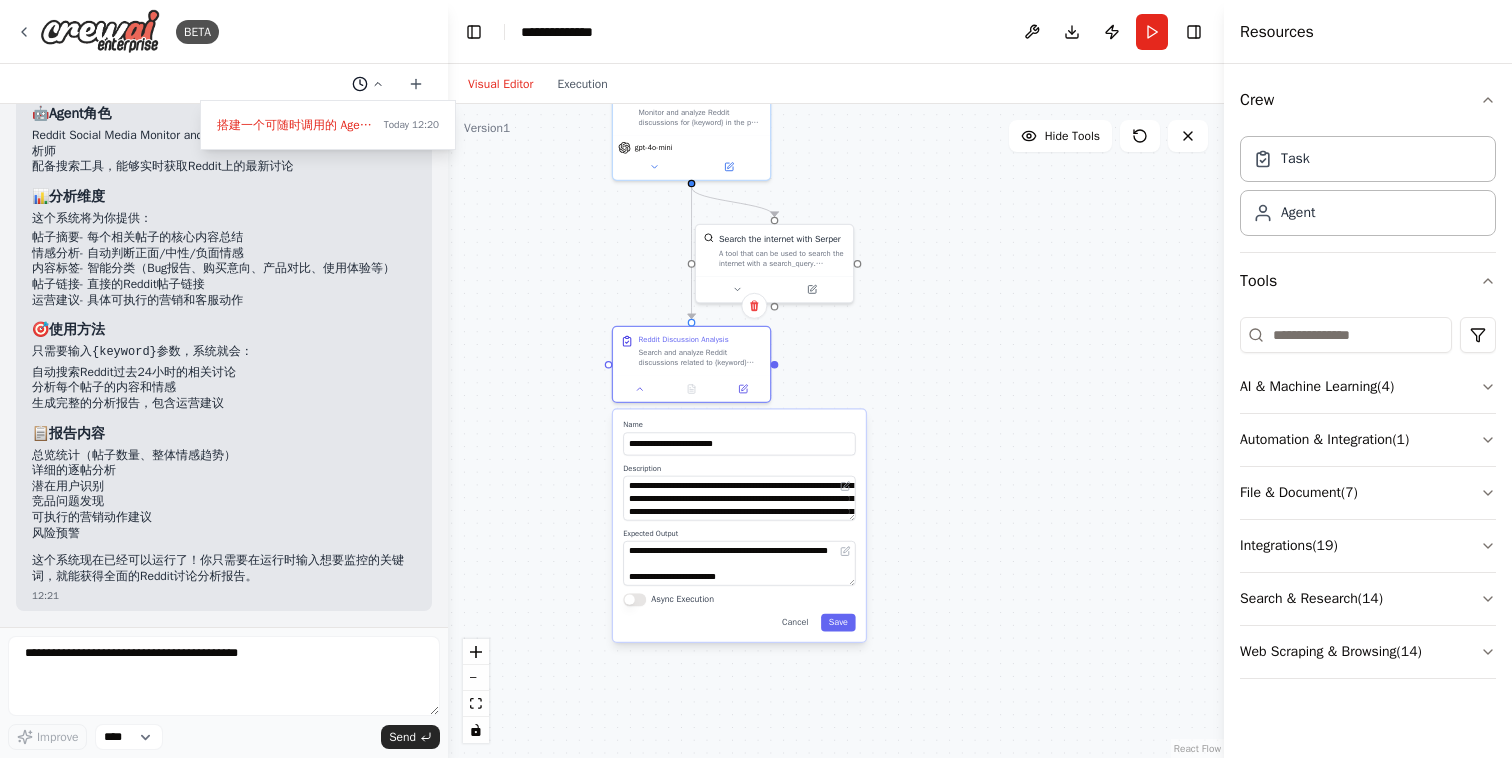 click at bounding box center (224, 379) 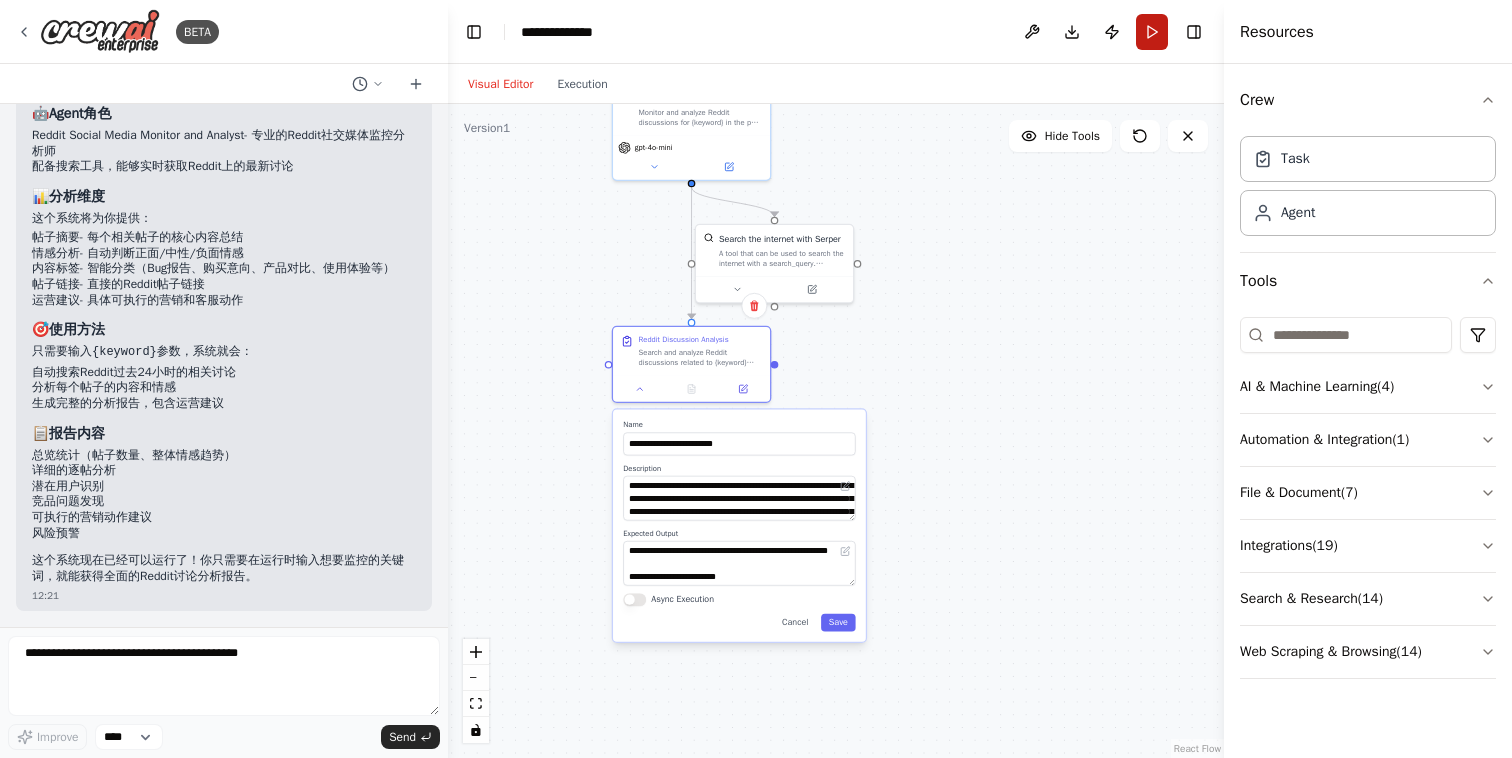 click on "Run" at bounding box center (1152, 32) 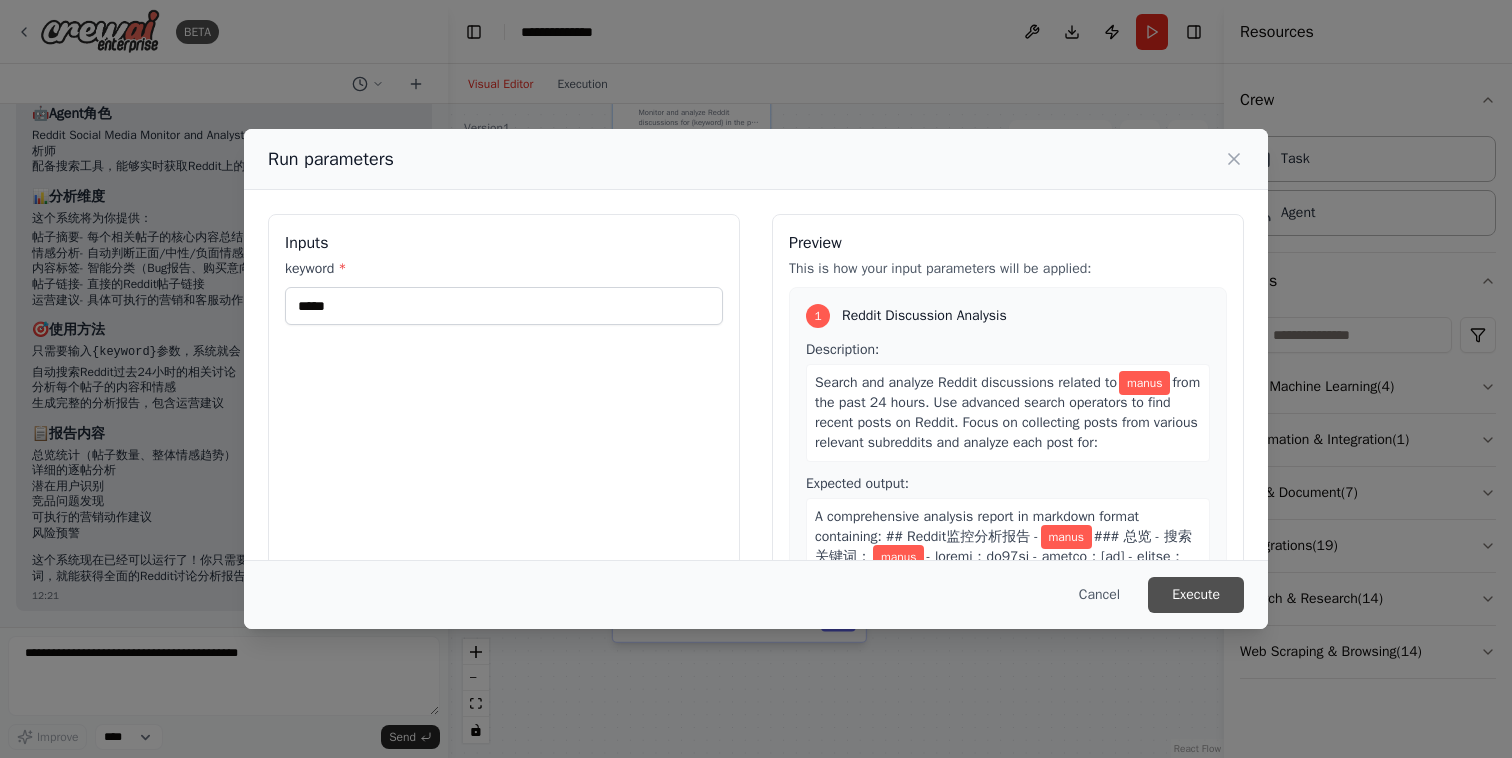 click on "Execute" at bounding box center (1196, 595) 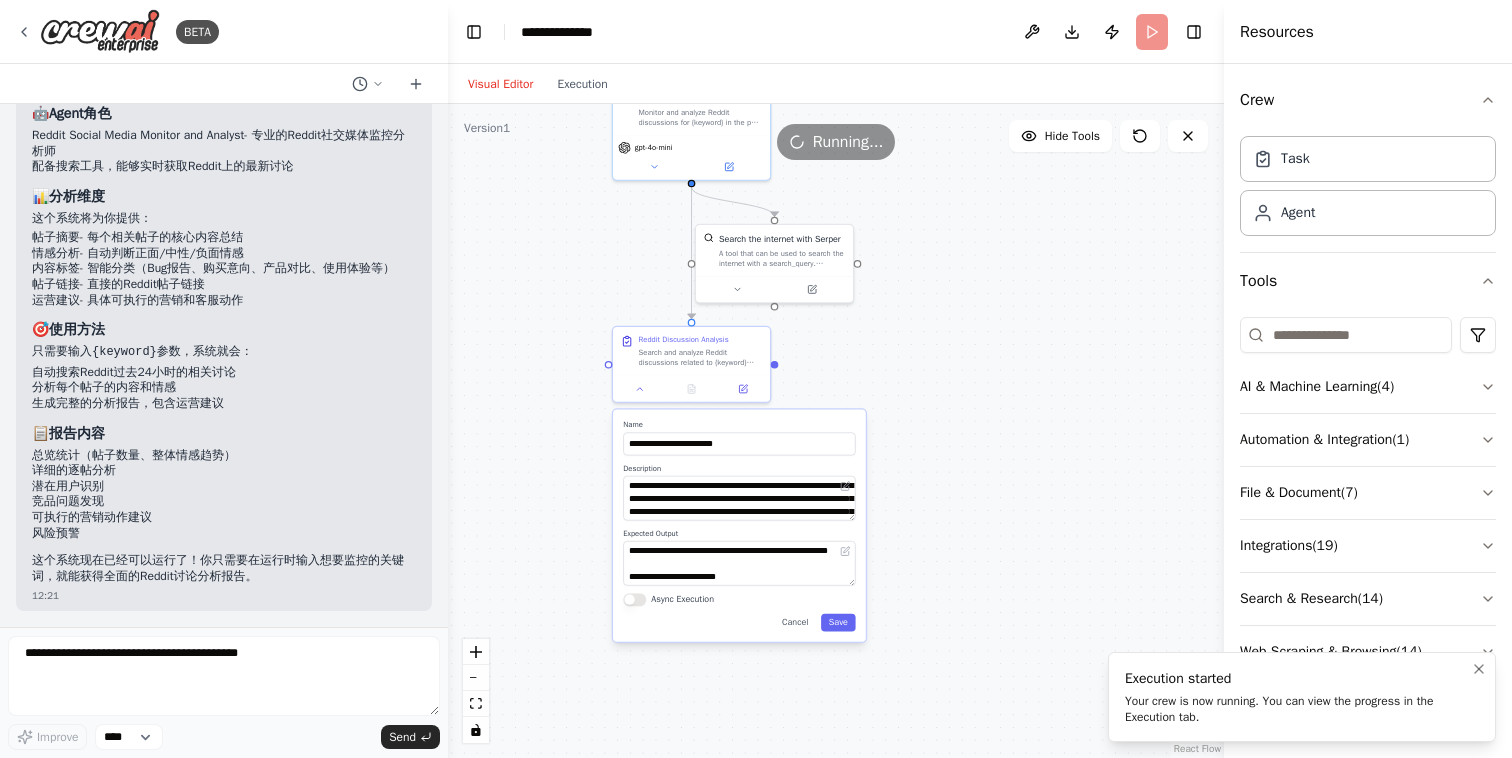 click on "Your crew is now running. You can view the progress in the Execution tab." at bounding box center [1298, 709] 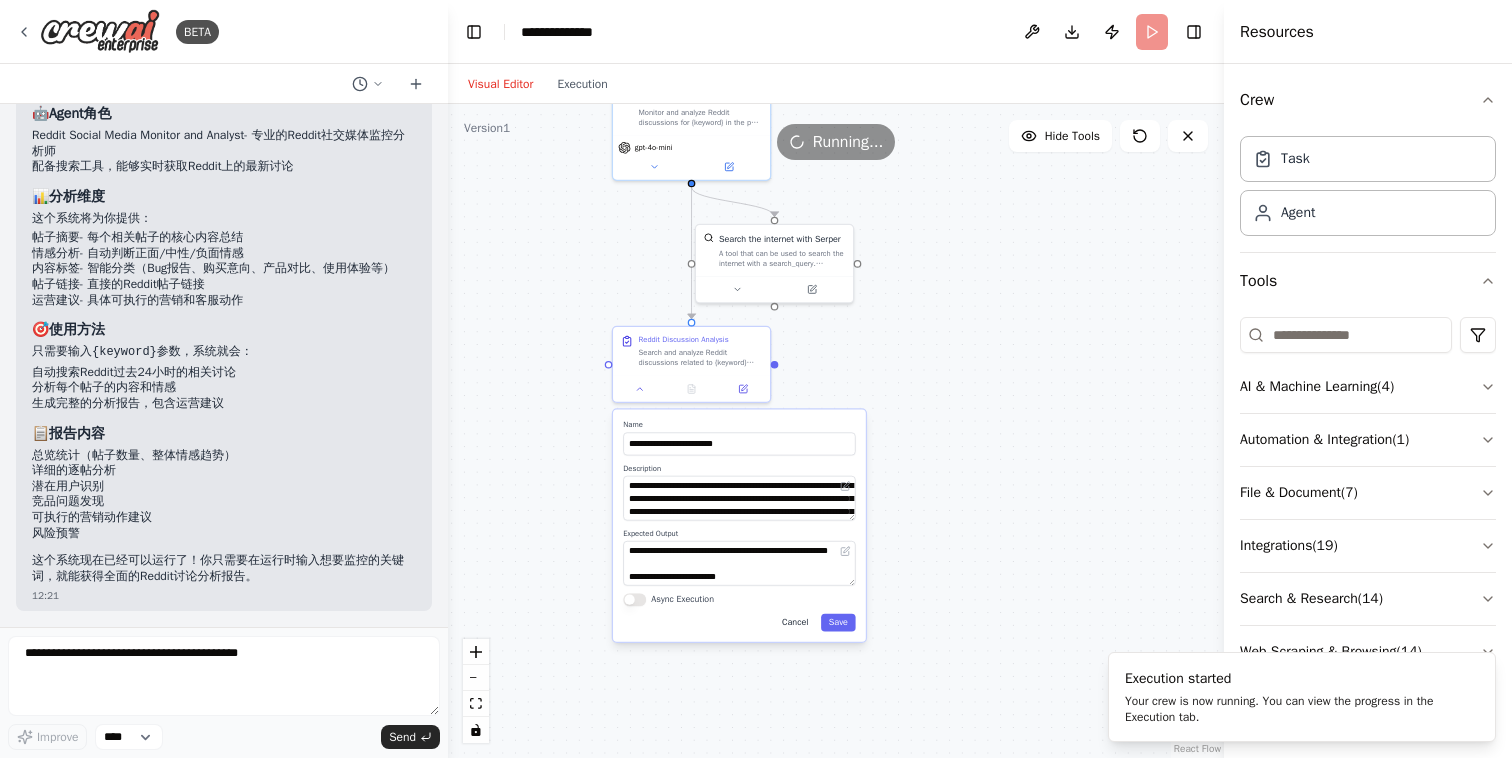 click on "Cancel" at bounding box center [795, 623] 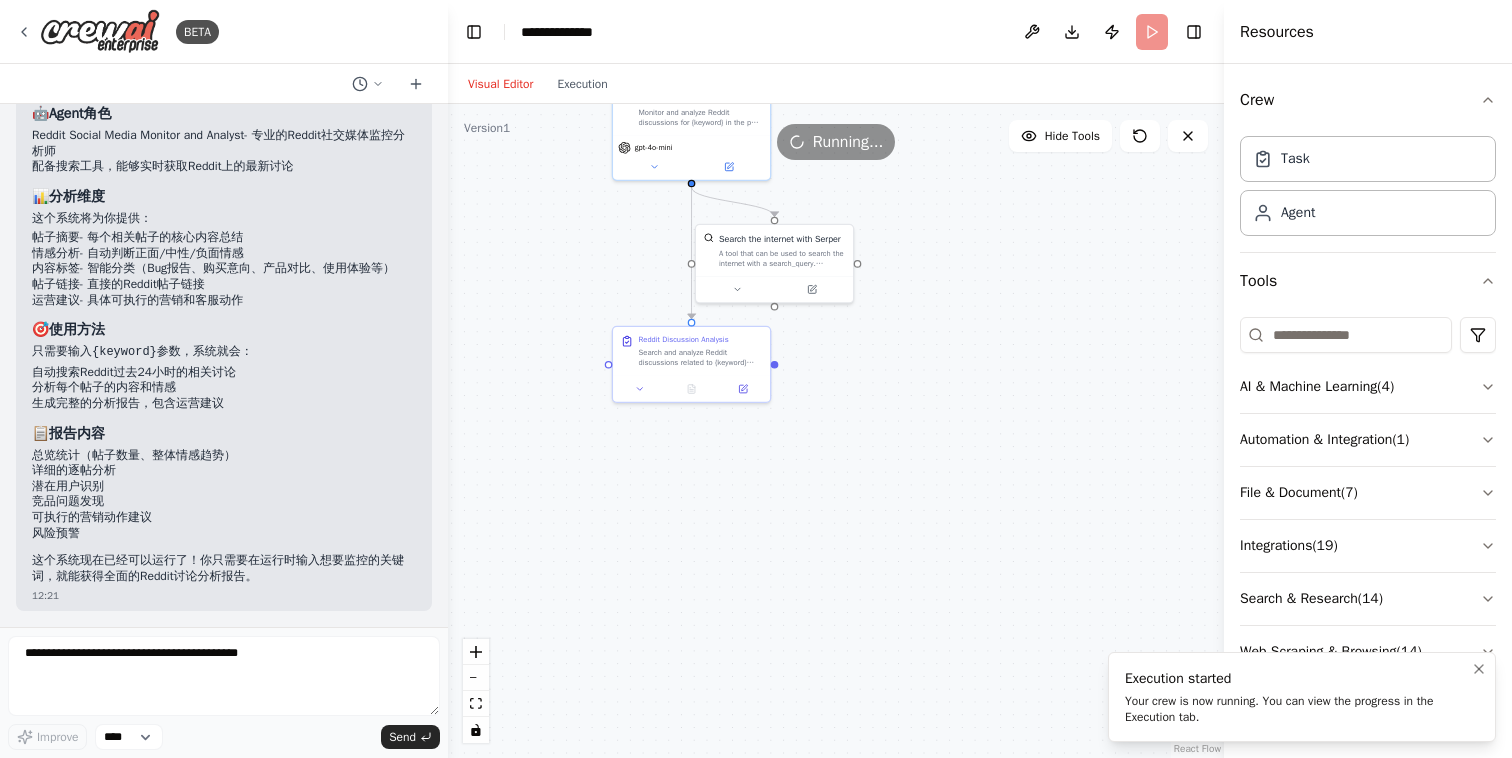 click on "Your crew is now running. You can view the progress in the Execution tab." at bounding box center [1298, 709] 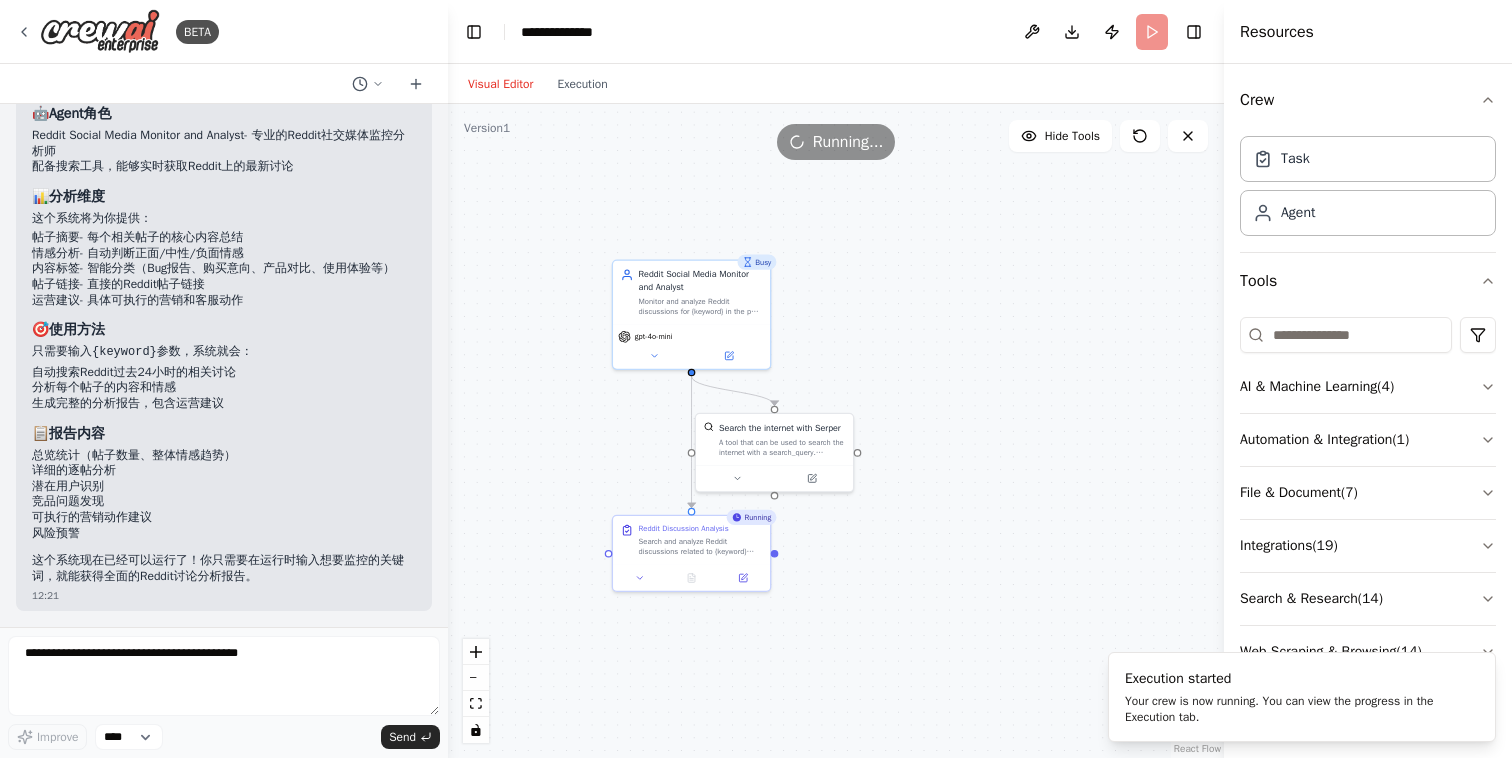drag, startPoint x: 1030, startPoint y: 355, endPoint x: 1030, endPoint y: 544, distance: 189 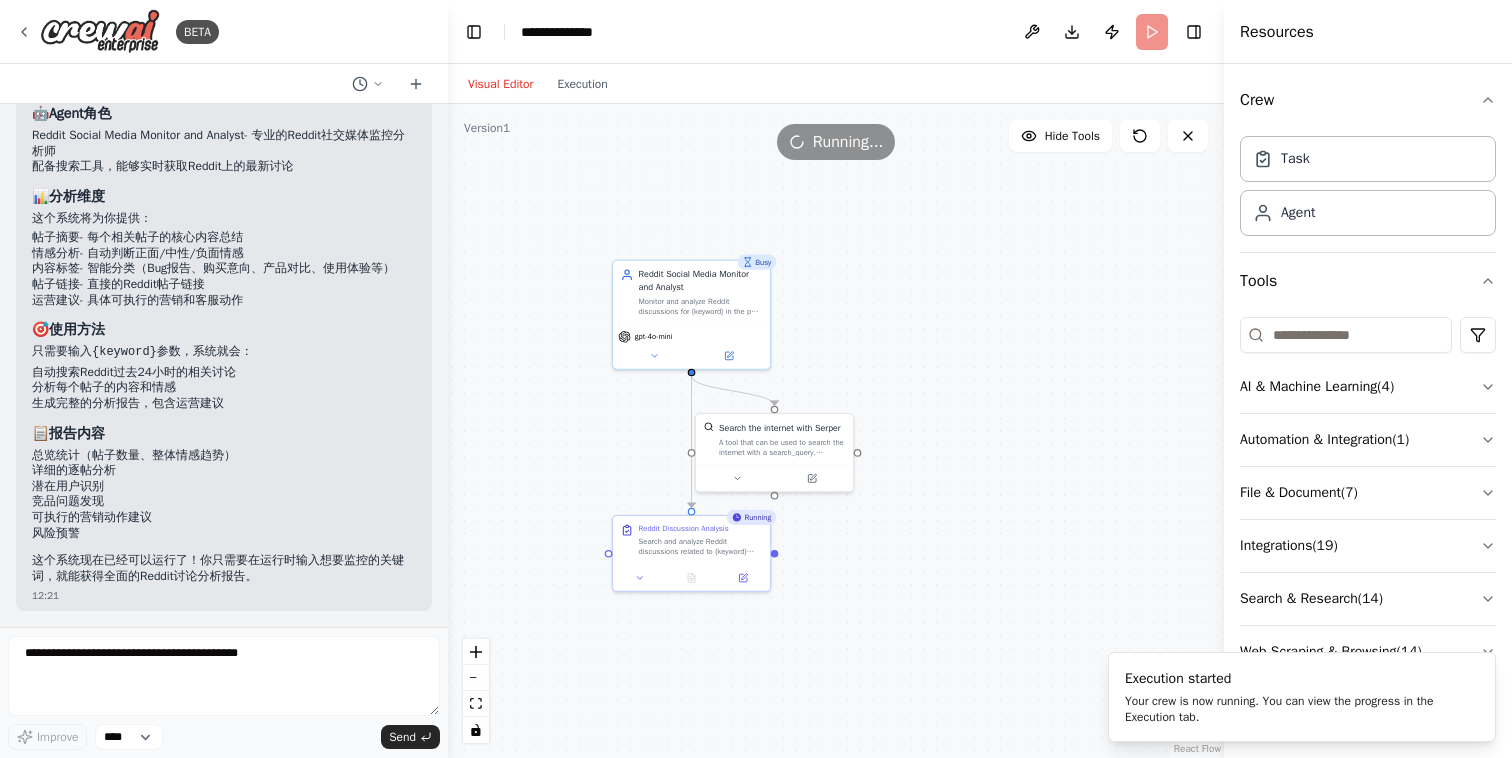 click on "Busy Reddit Social Media Monitor and Analyst gpt-4o-mini Running" at bounding box center [836, 431] 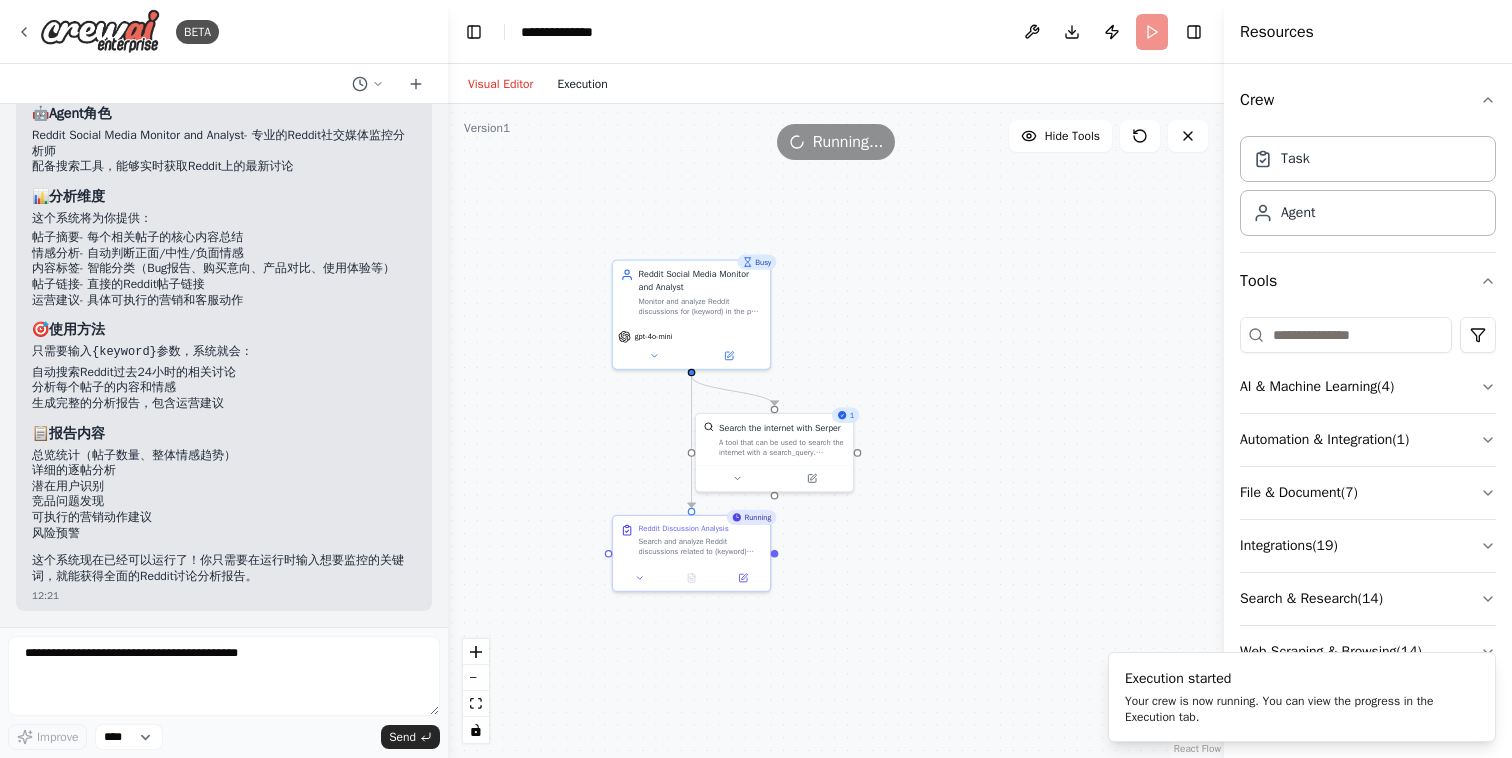 click on "Execution" at bounding box center (582, 84) 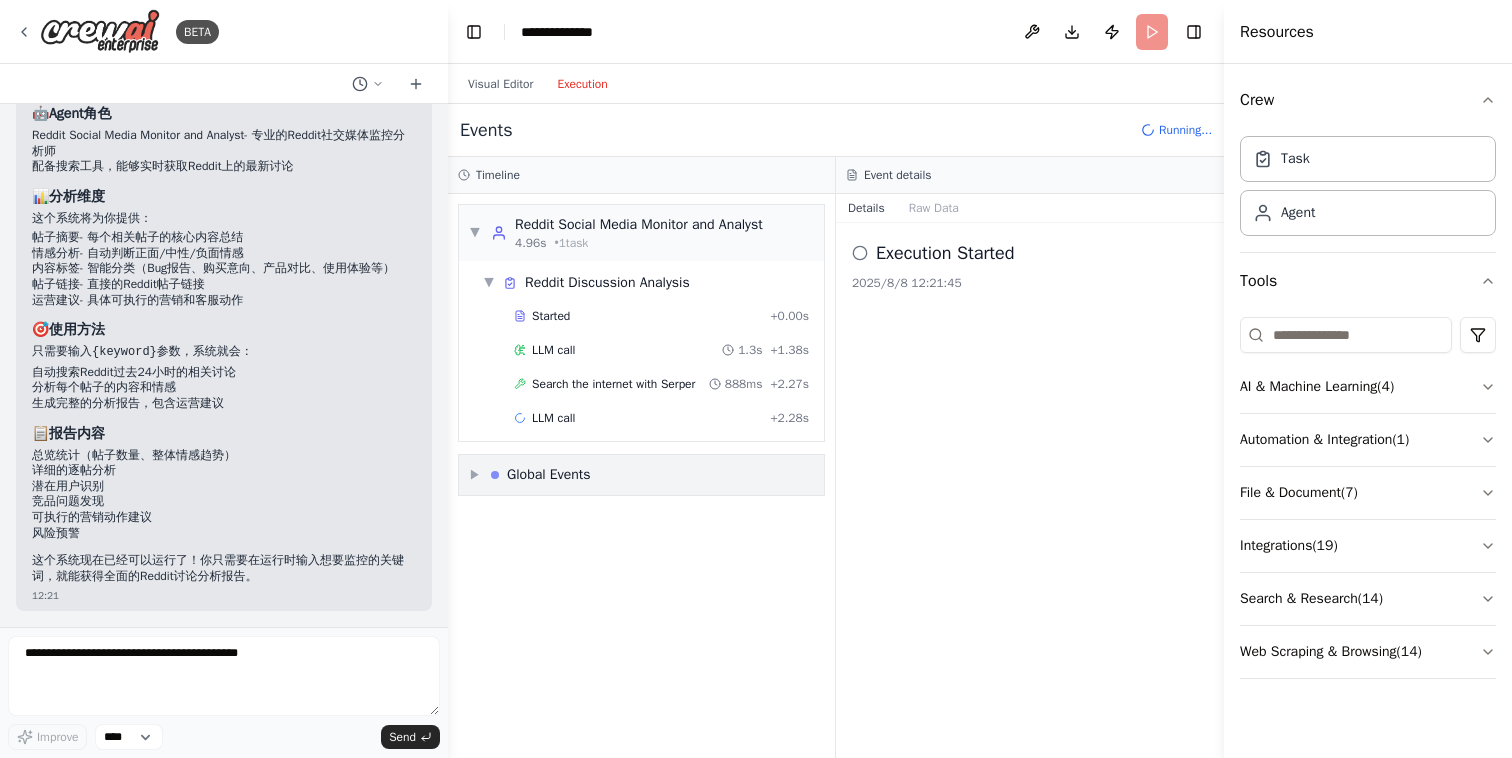 click on "▶ Global Events" at bounding box center (641, 475) 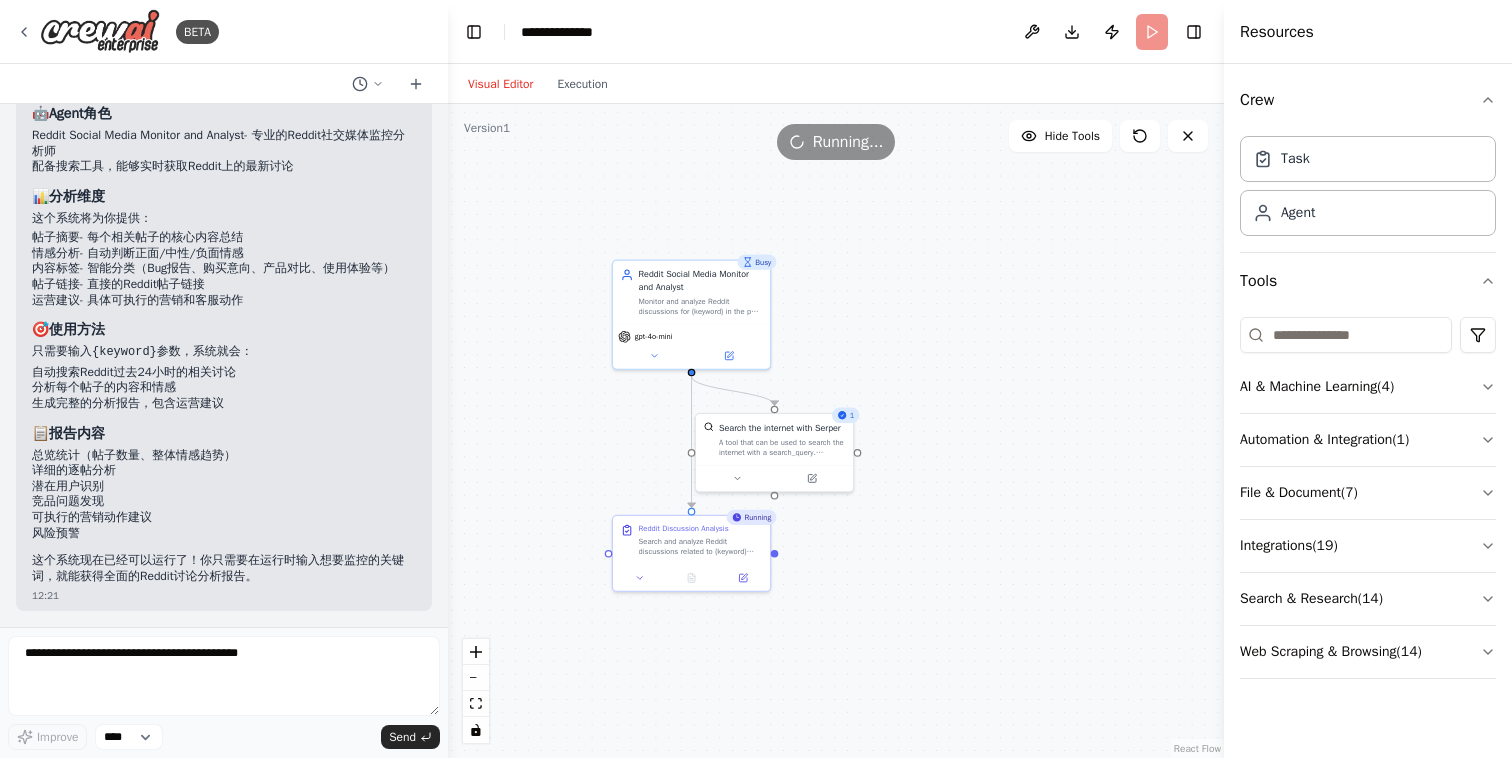 click on "Visual Editor" at bounding box center (500, 84) 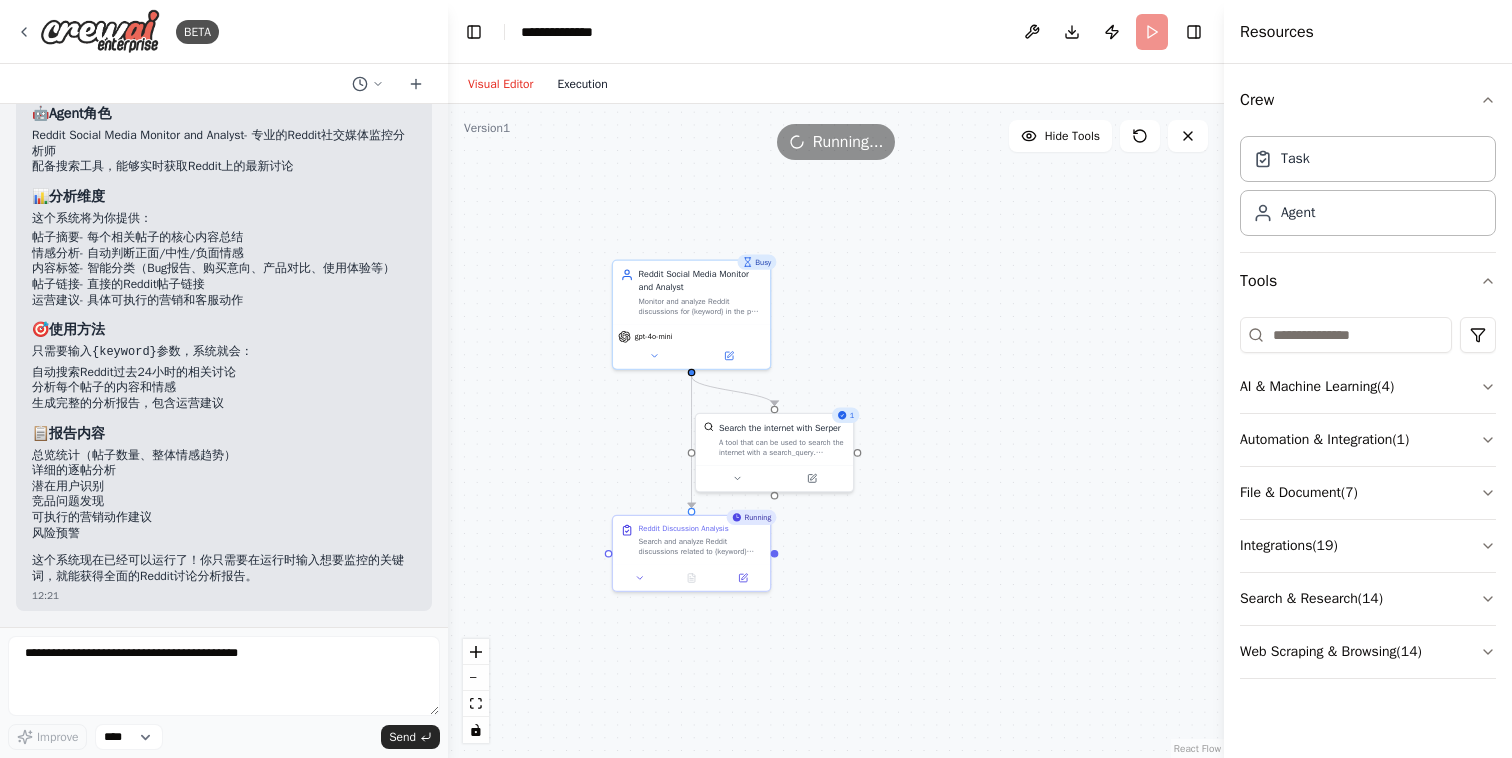 click on "Execution" at bounding box center (582, 84) 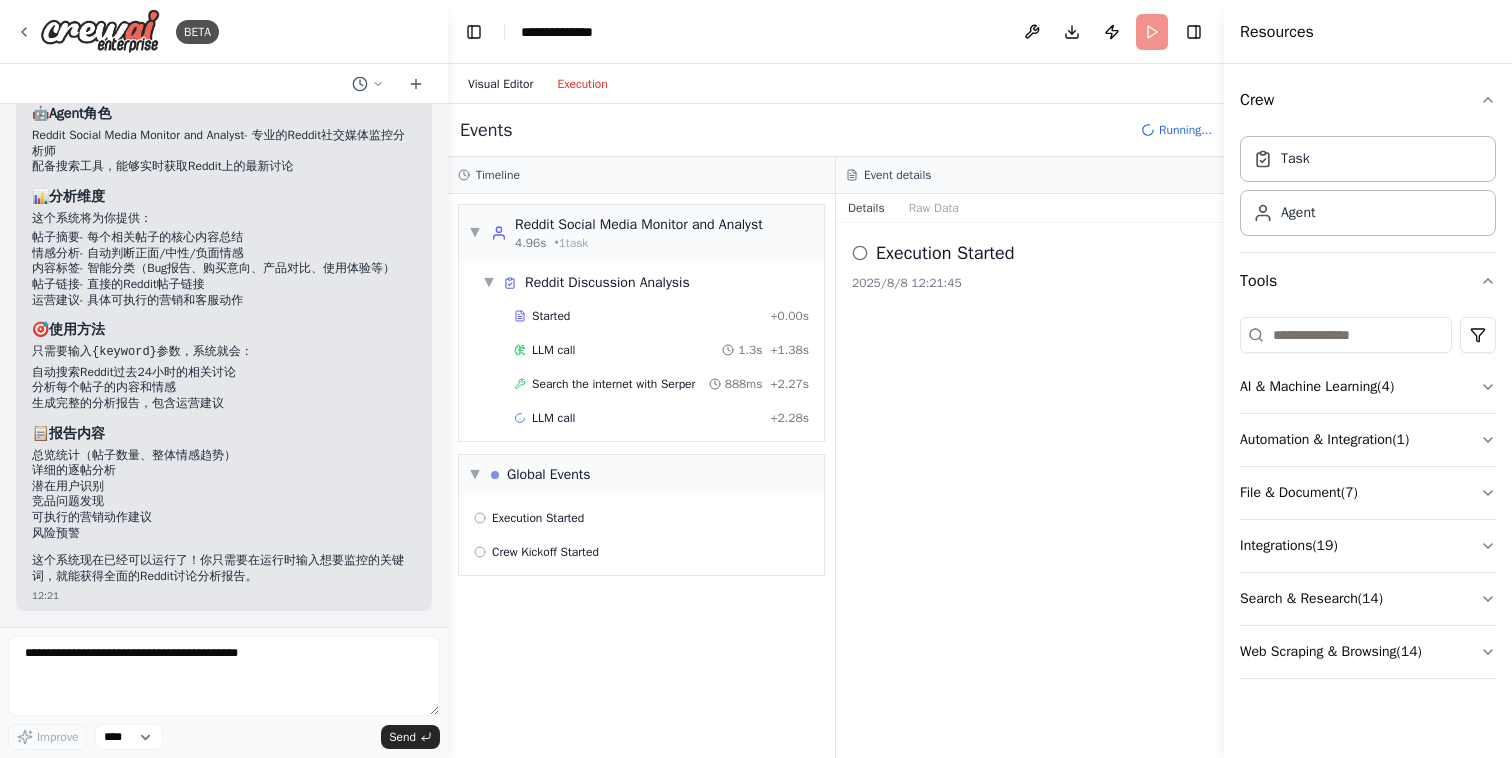 click on "Visual Editor" at bounding box center (500, 84) 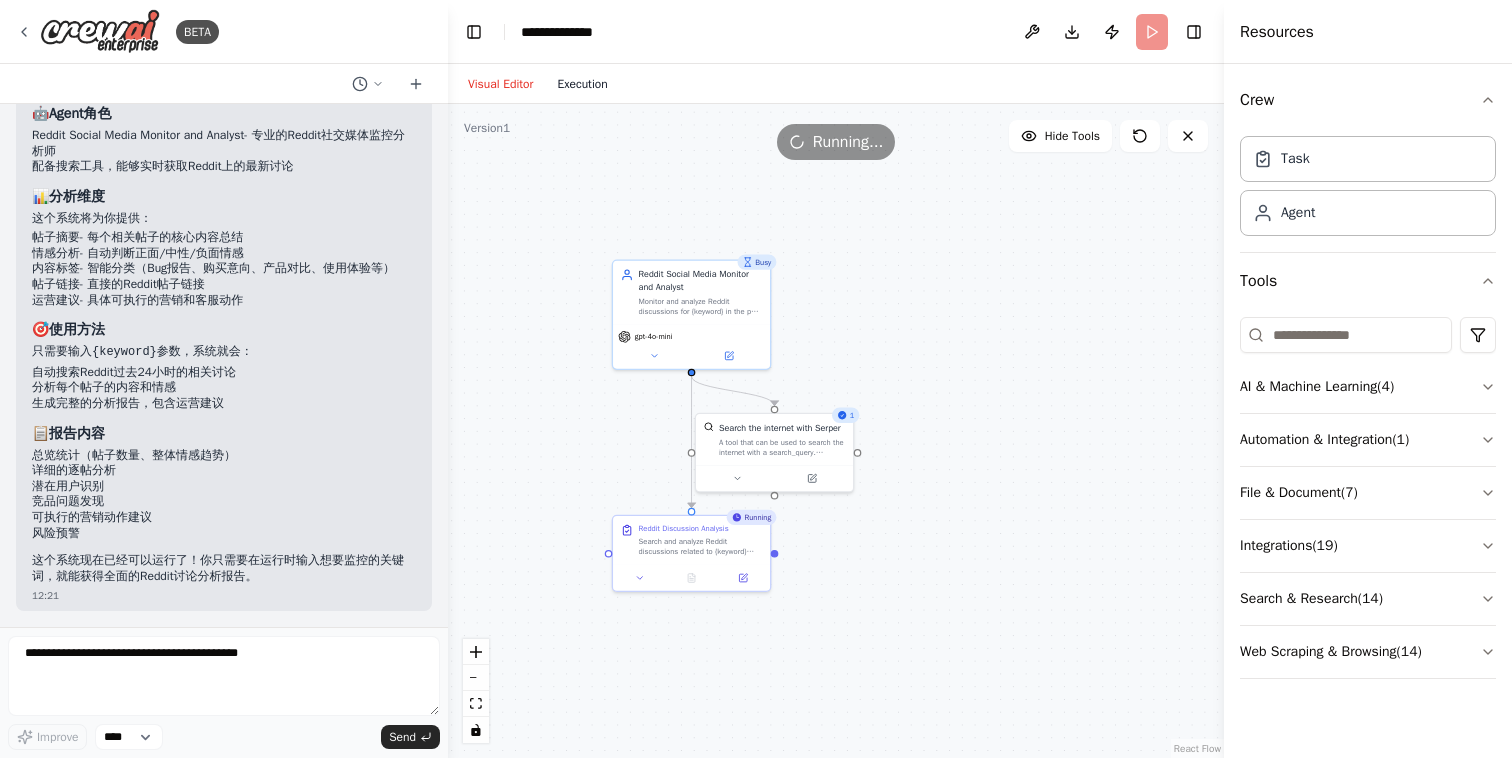 click on "Execution" at bounding box center [582, 84] 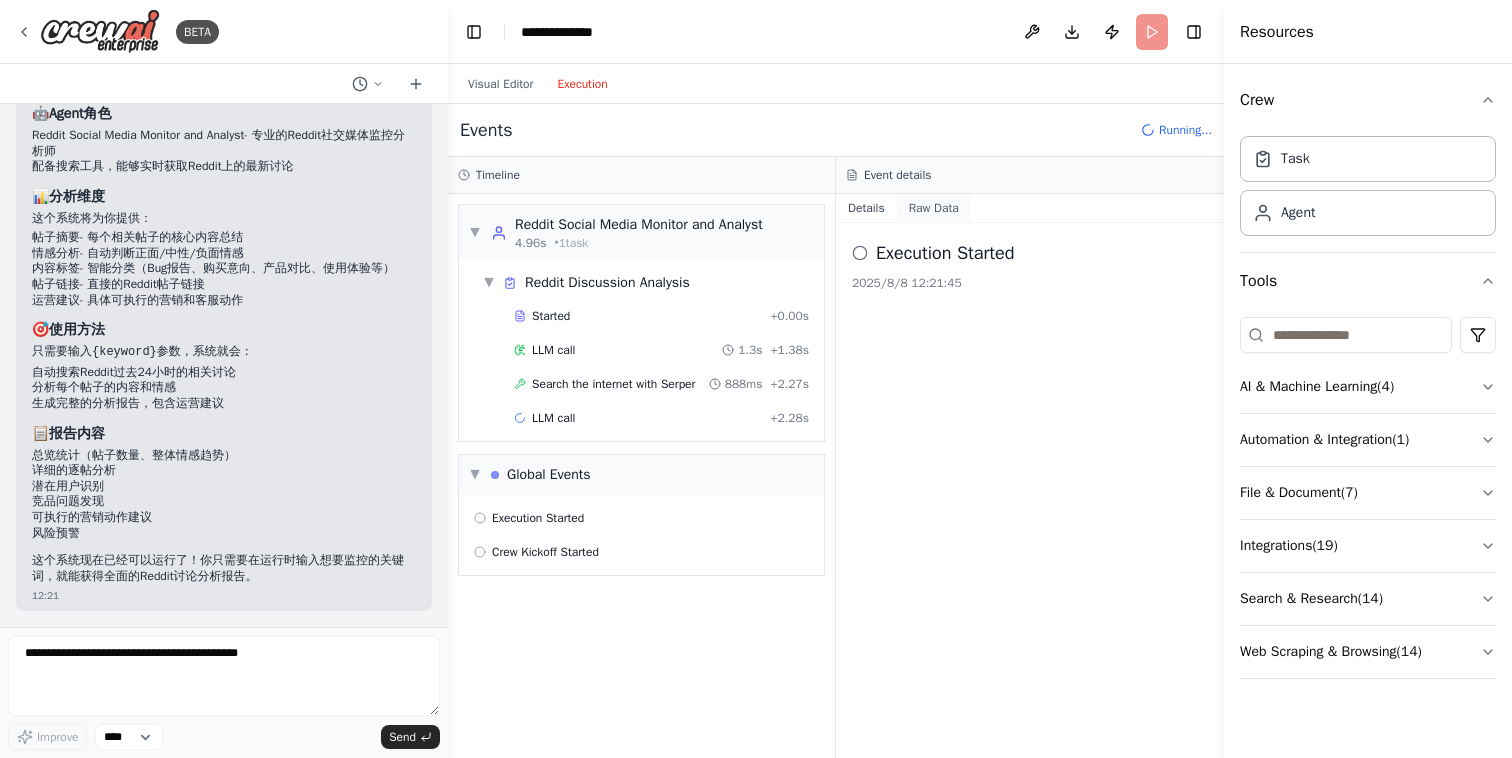 click on "Raw Data" at bounding box center [934, 208] 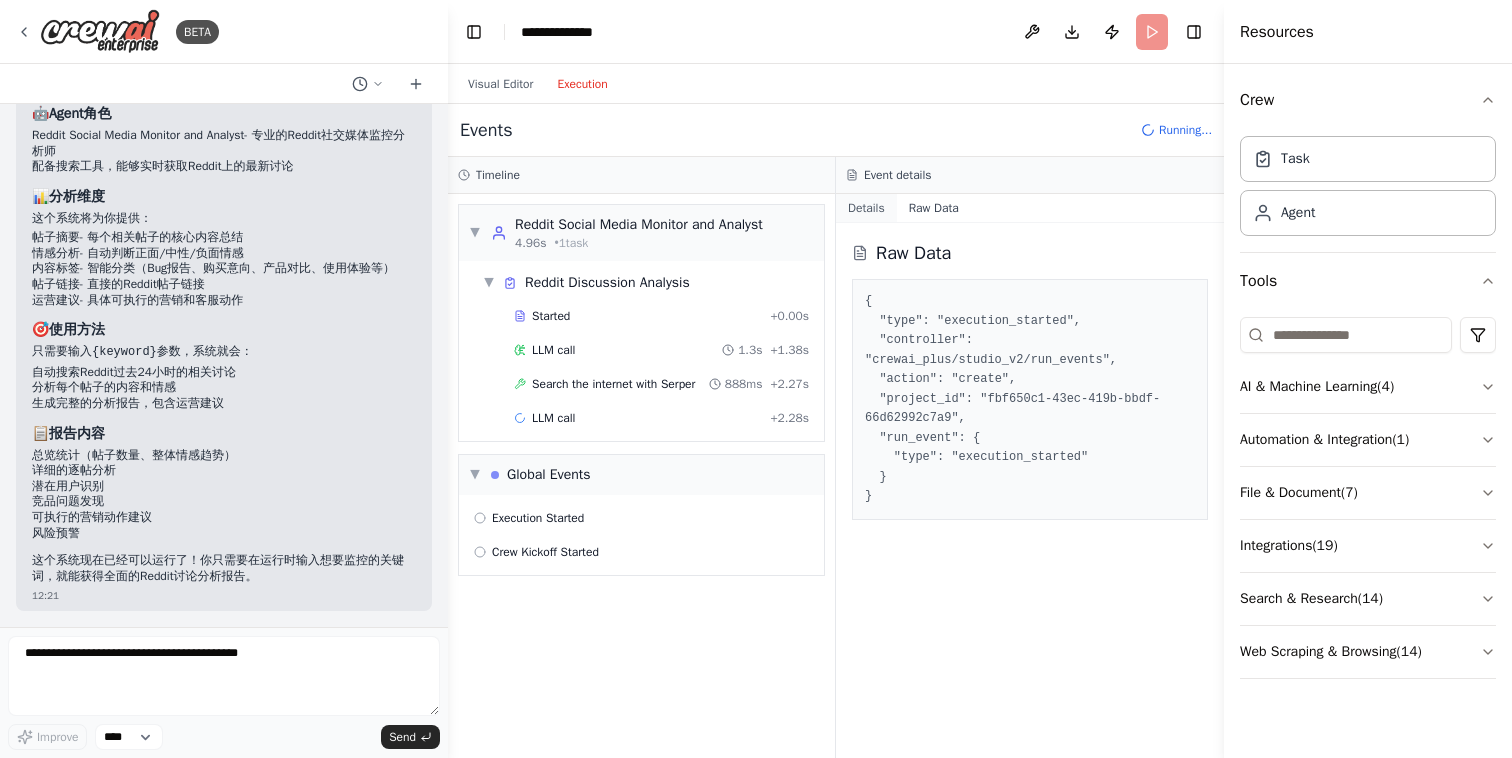click on "Details" at bounding box center (866, 208) 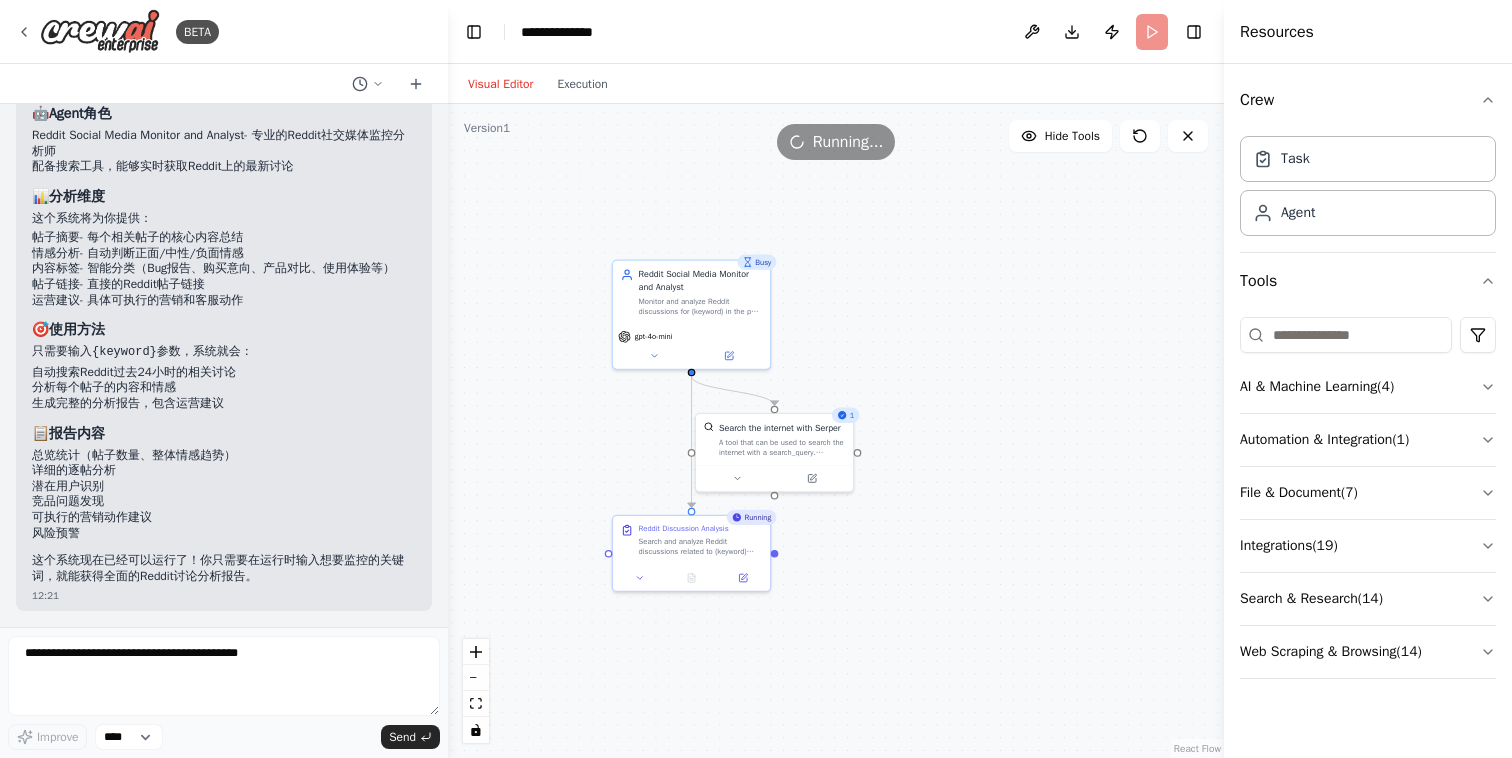 click on "Visual Editor" at bounding box center [500, 84] 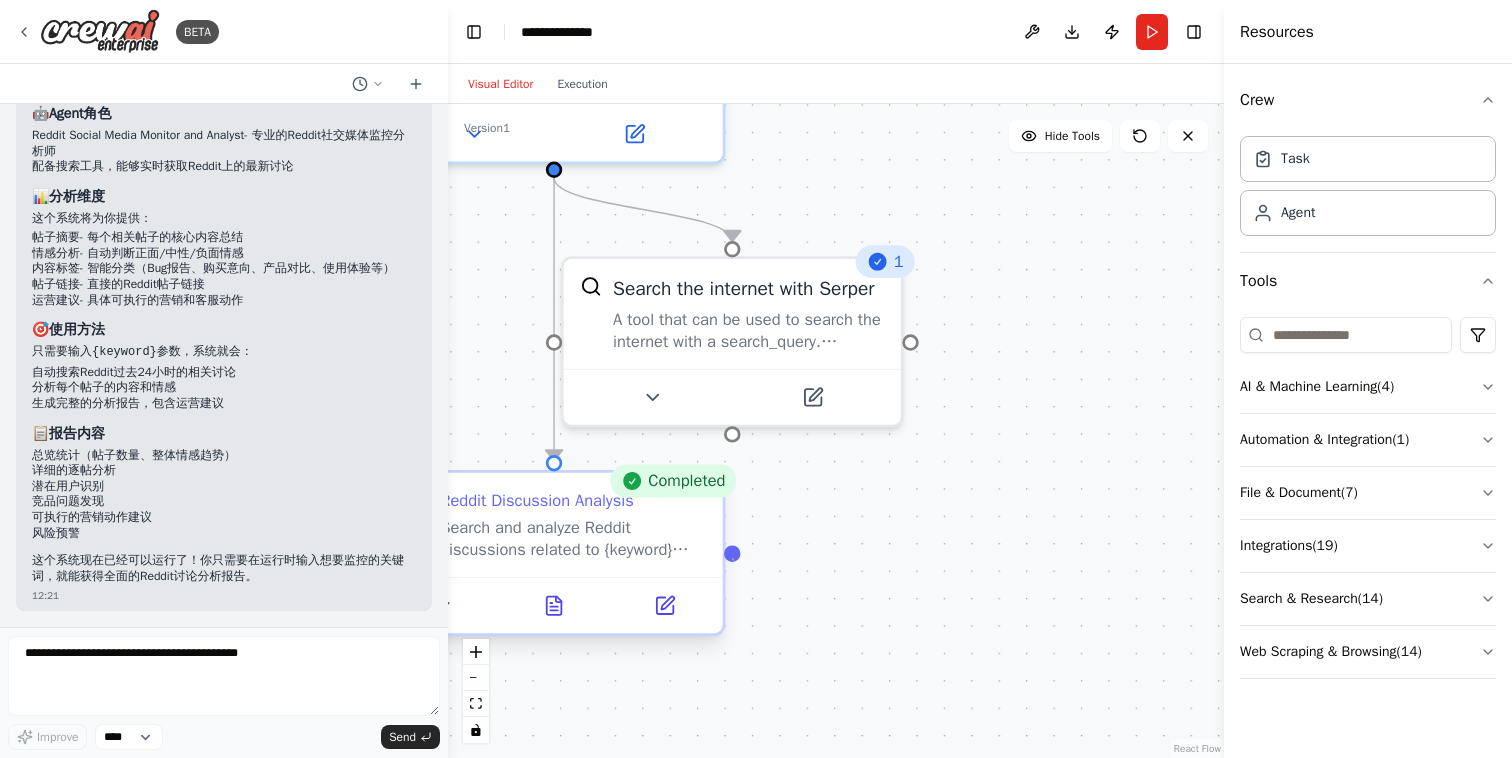 click at bounding box center [732, 553] 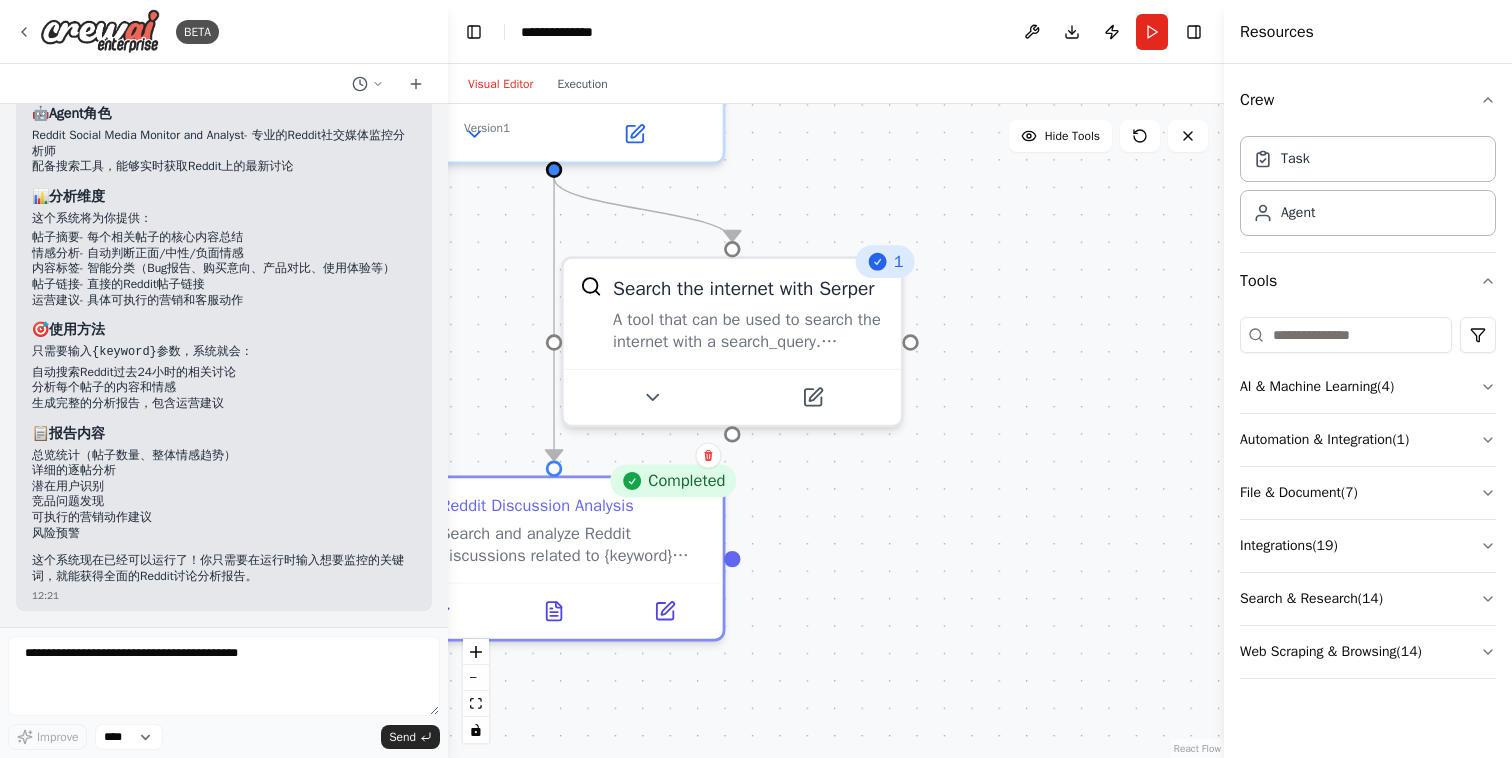 click on "Completed" at bounding box center [673, 481] 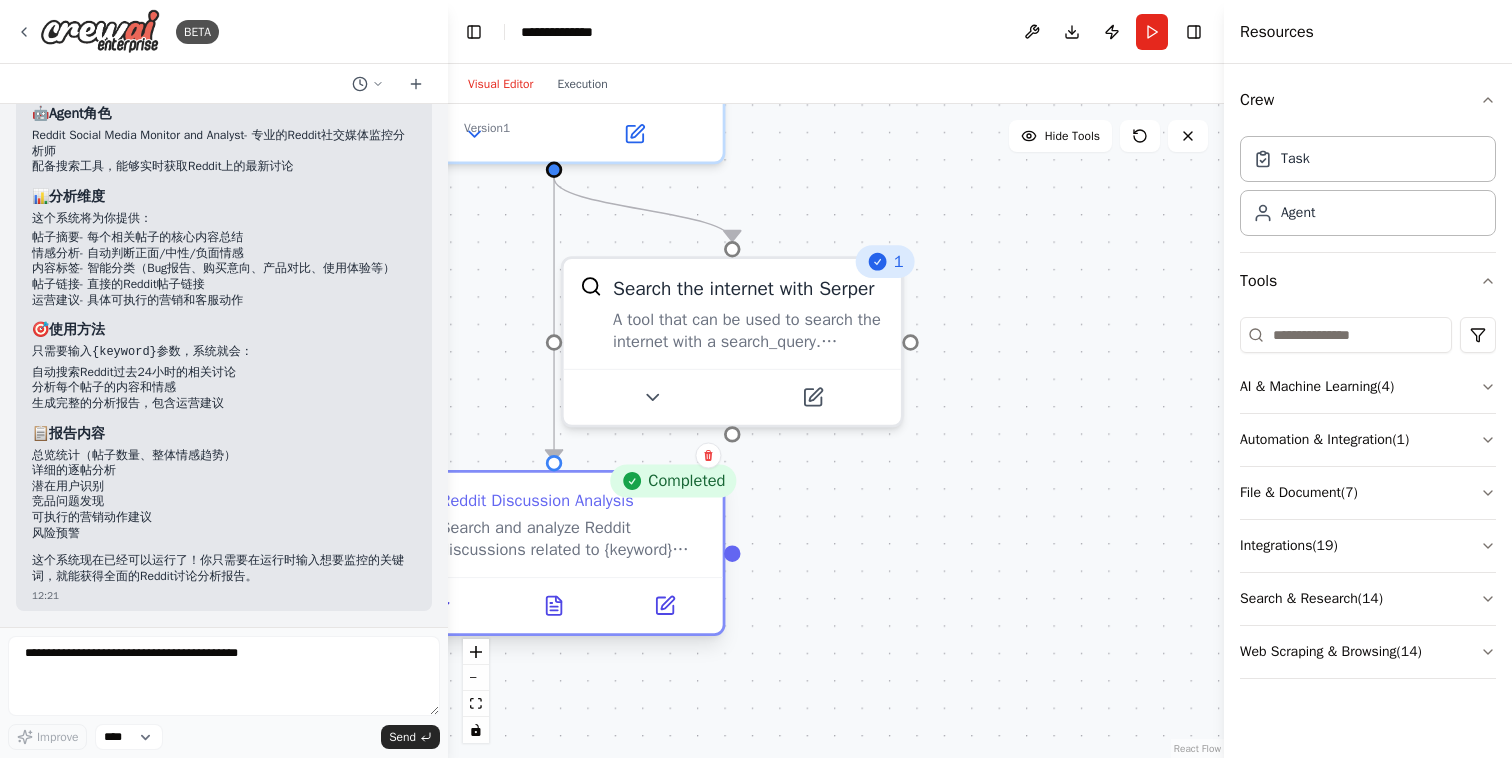 click on "Search and analyze Reddit discussions related to {keyword} from the past 24 hours. Use advanced search operators to find recent posts on Reddit. Focus on collecting posts from various relevant subreddits and analyze each post for:" at bounding box center [573, 539] 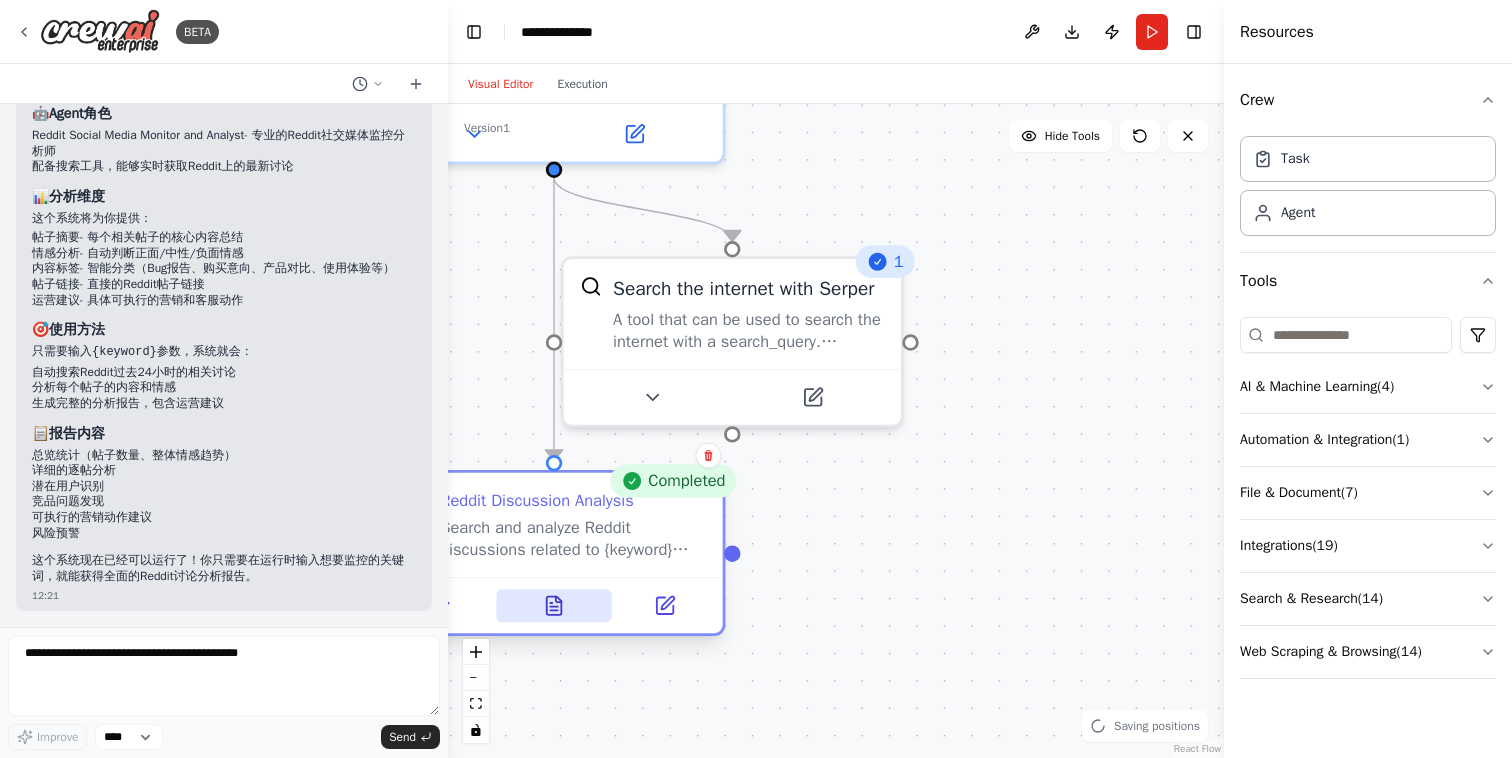 click 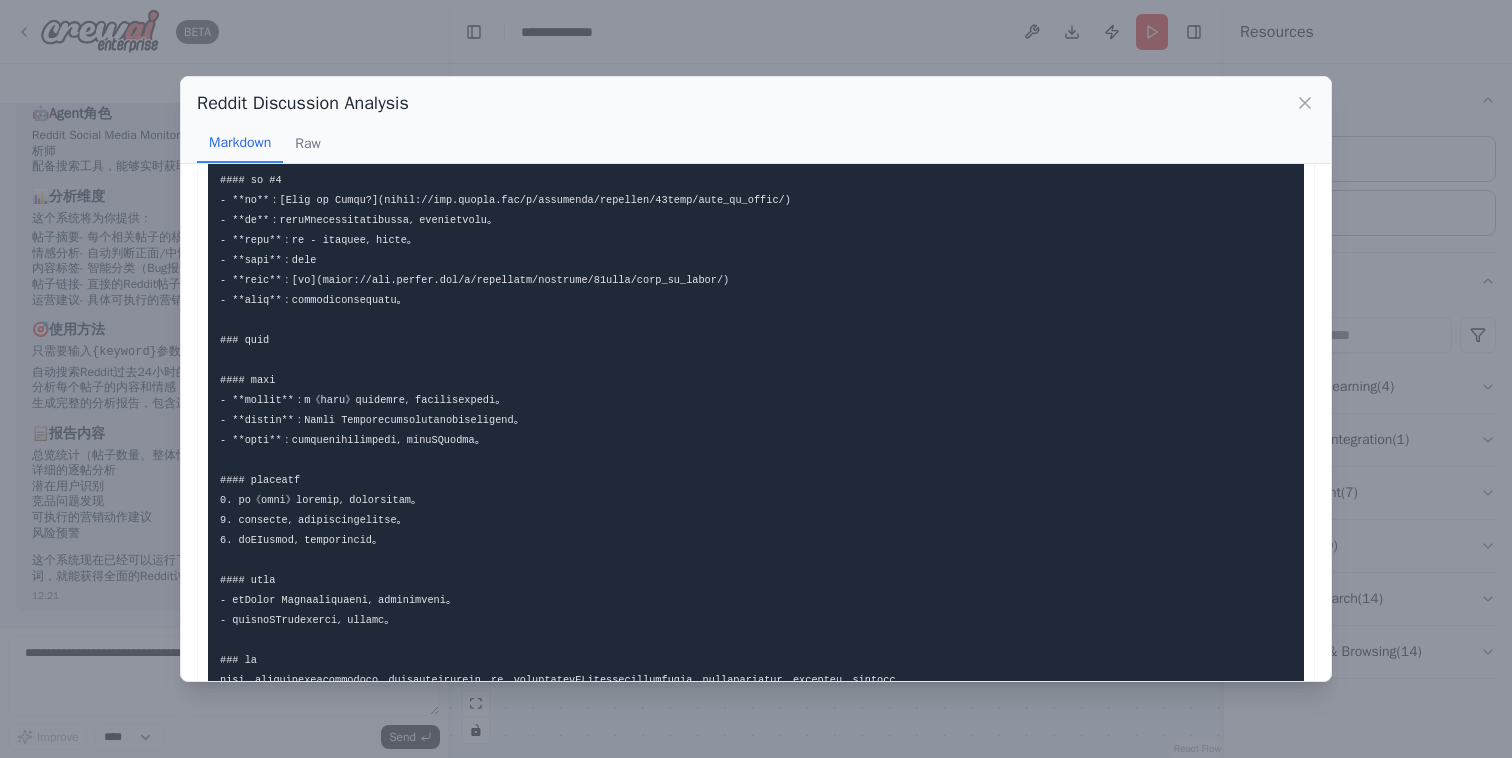 scroll, scrollTop: 1392, scrollLeft: 0, axis: vertical 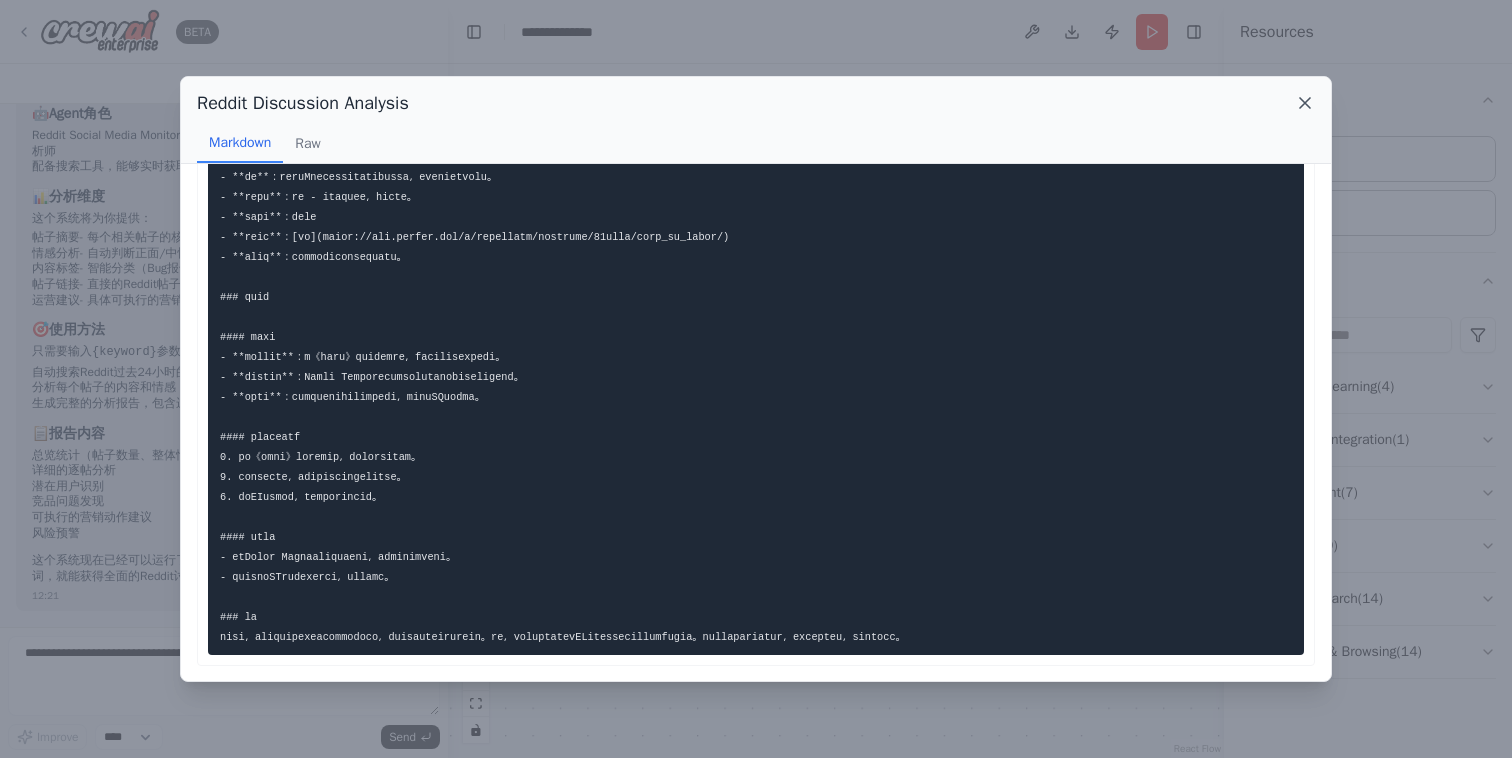 click 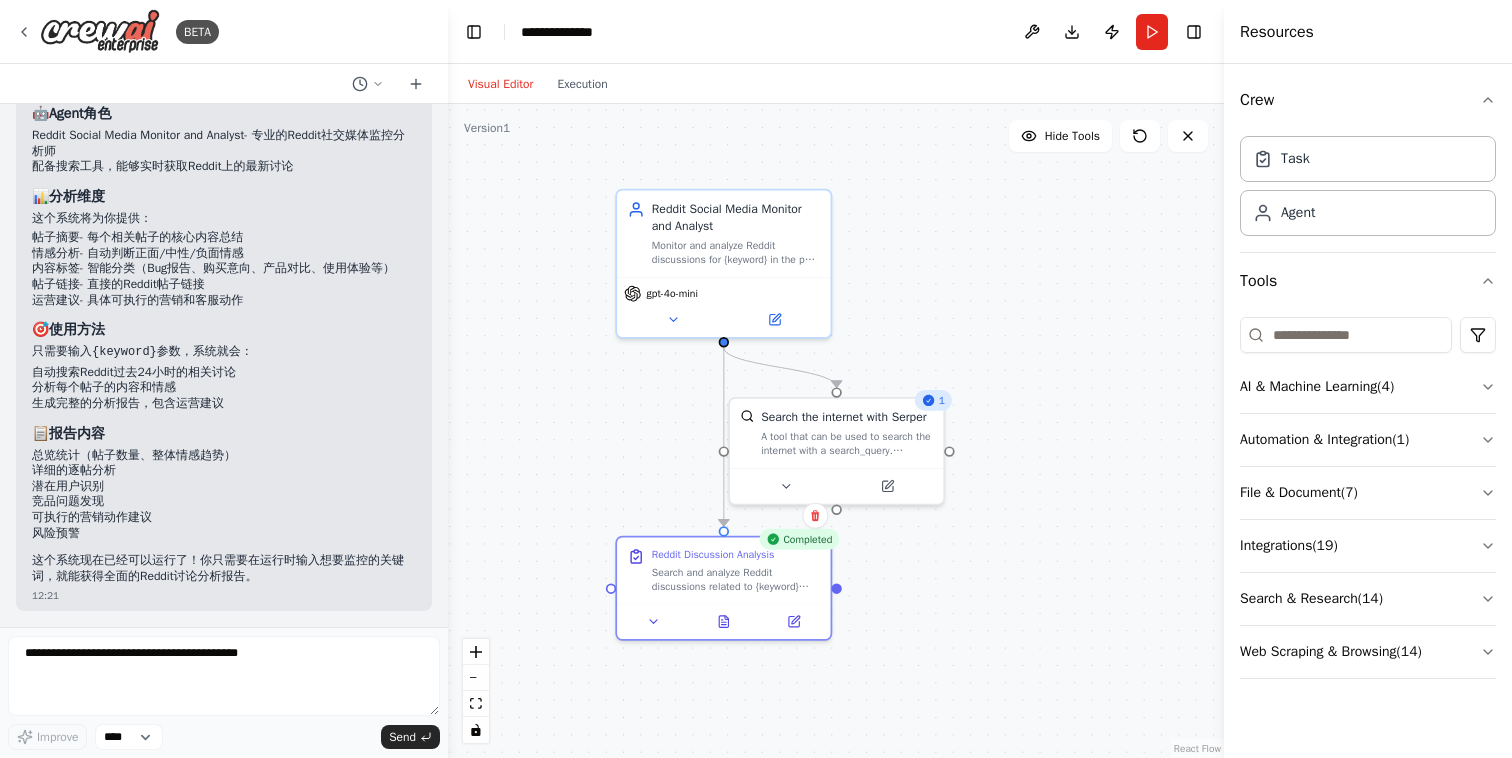 drag, startPoint x: 1047, startPoint y: 342, endPoint x: 1045, endPoint y: 405, distance: 63.03174 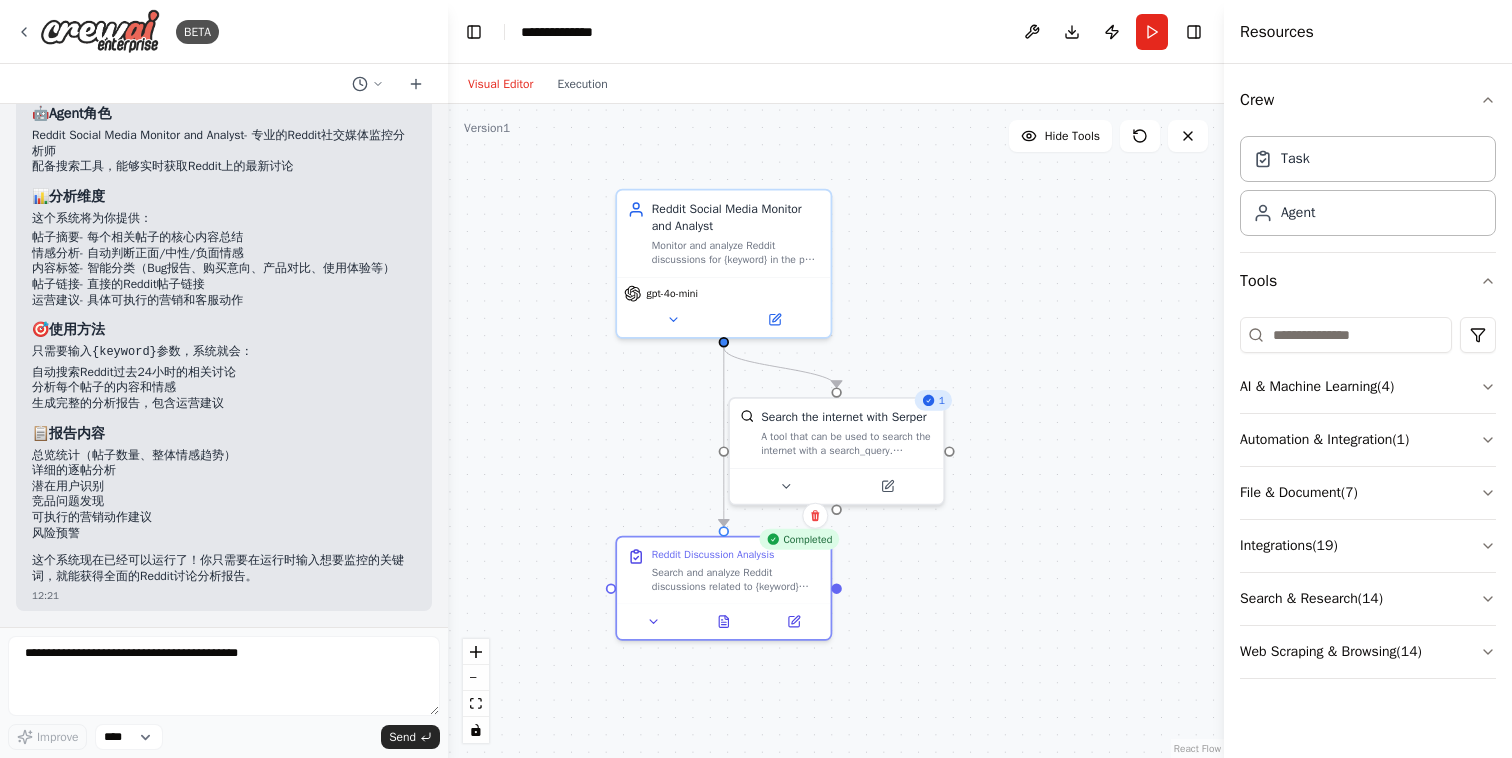 click on "Reddit Social Media Monitor and Analyst gpt-4o-mini 1 Completed" at bounding box center [836, 431] 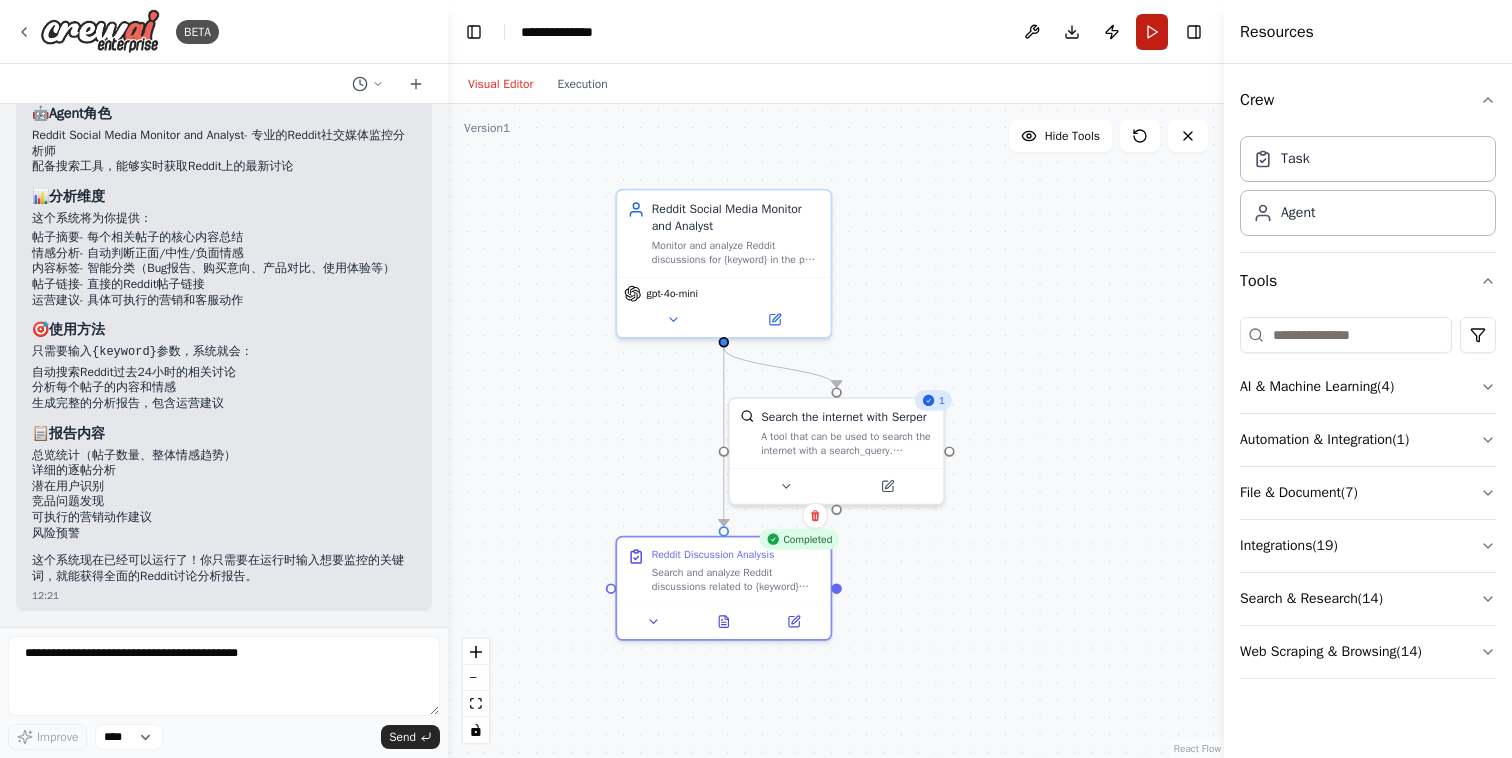 click on "Run" at bounding box center [1152, 32] 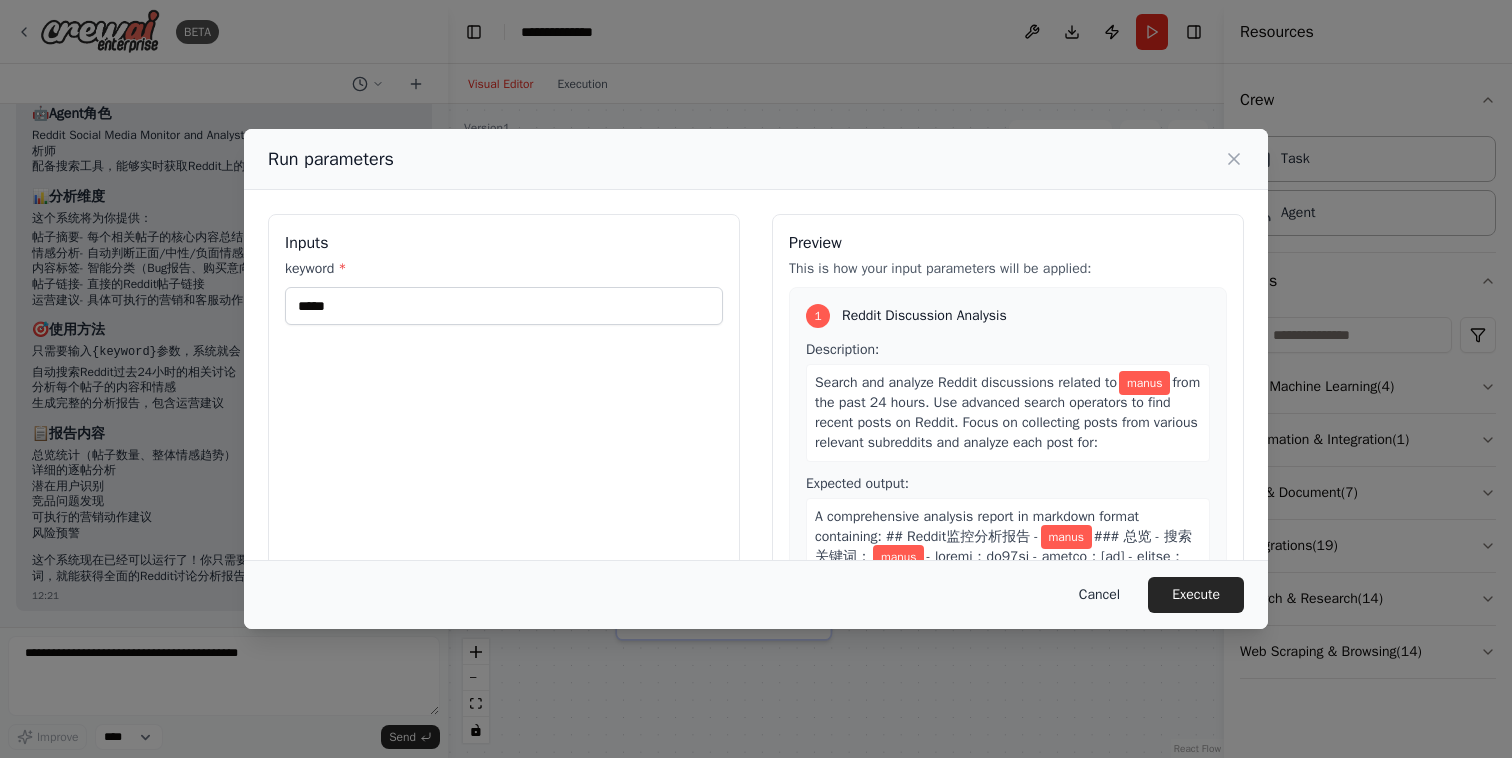 click on "Cancel" at bounding box center (1099, 595) 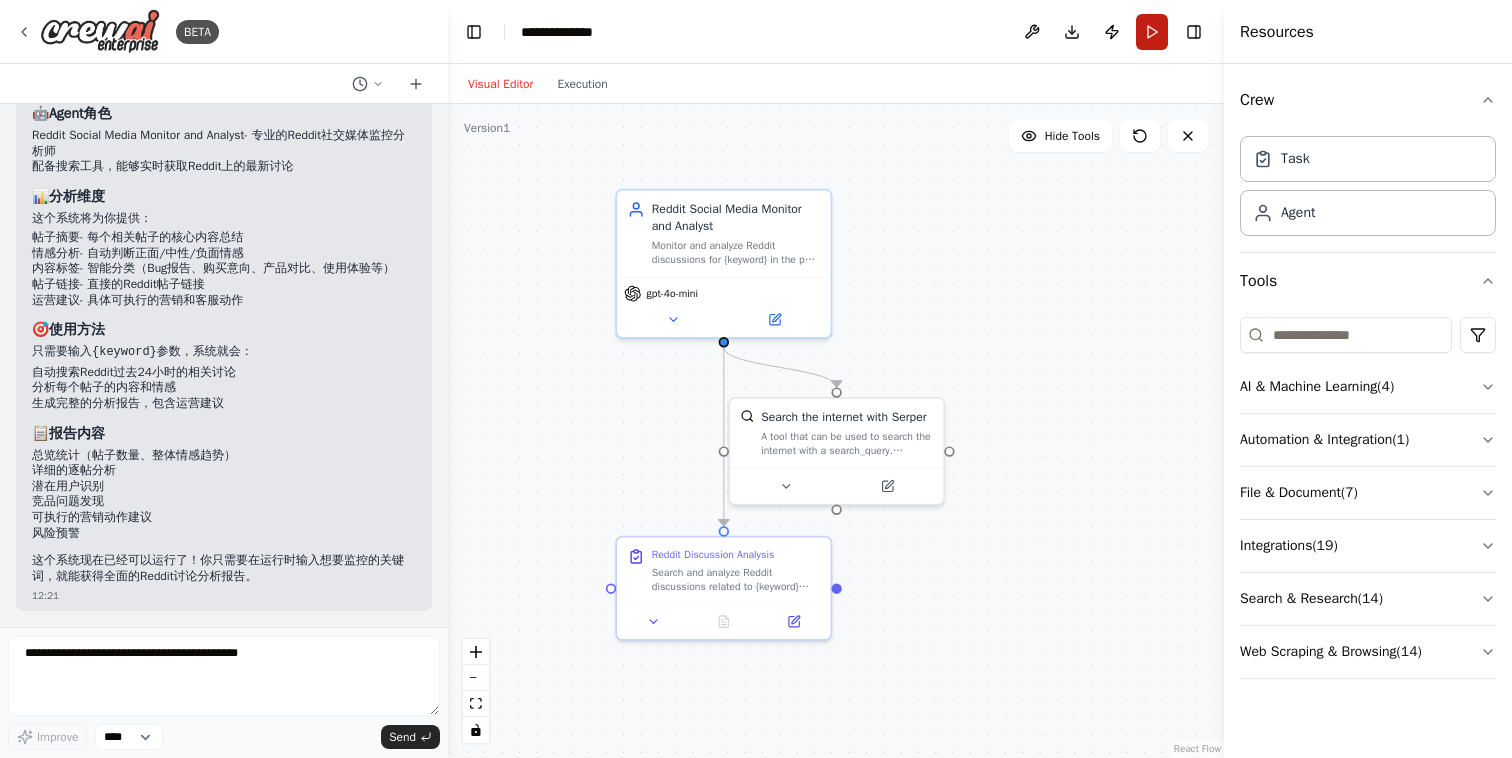 click on "Run" at bounding box center (1152, 32) 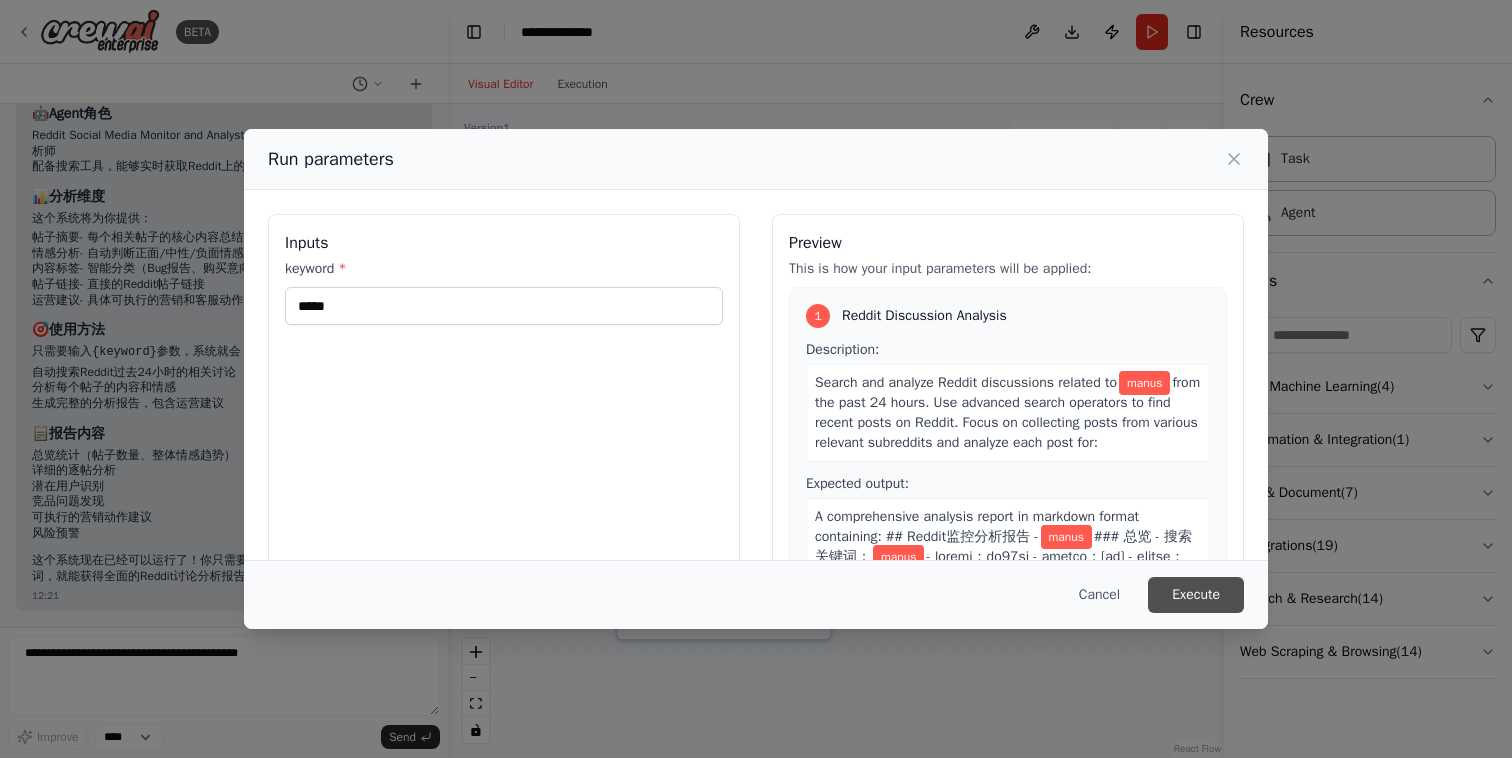 click on "Execute" at bounding box center (1196, 595) 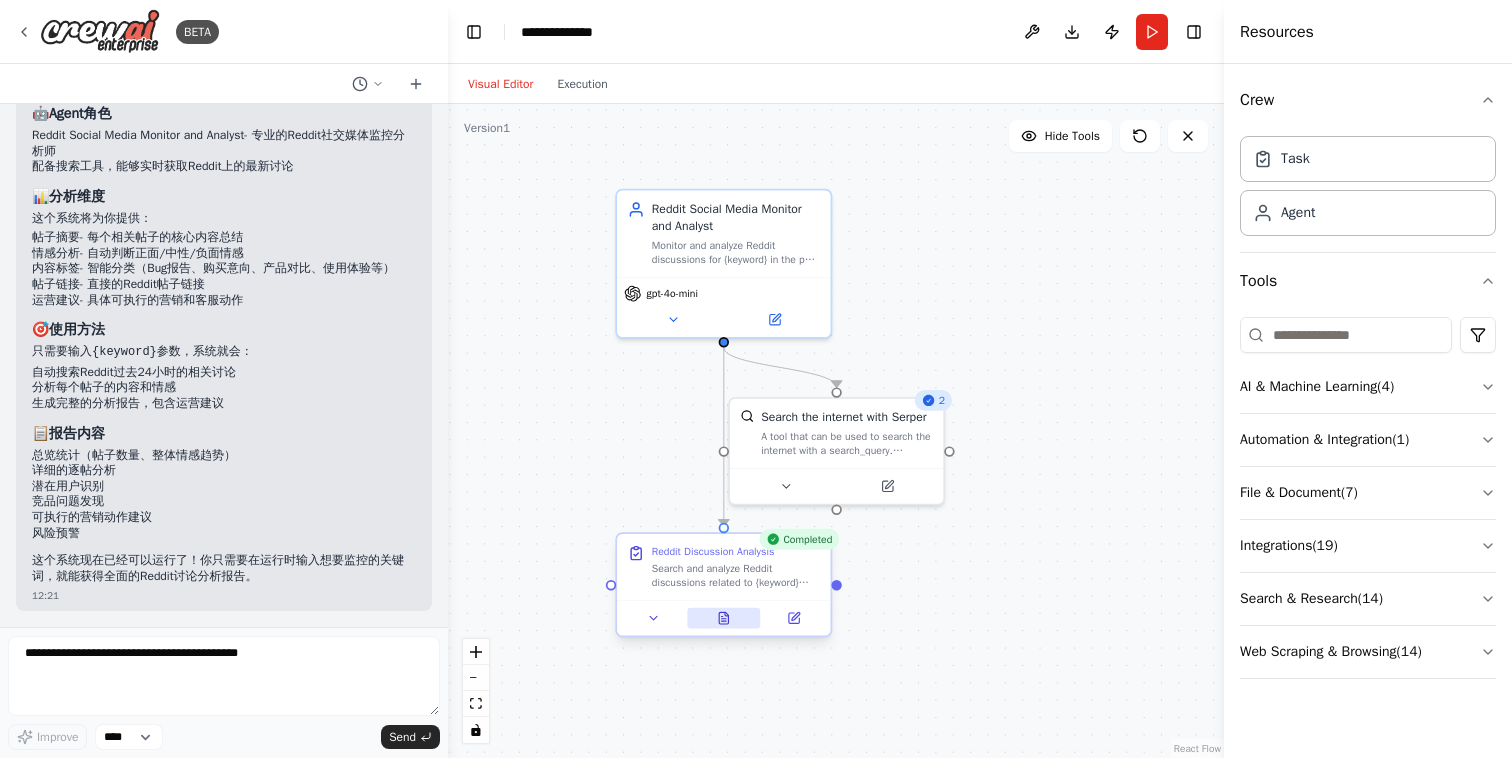 click 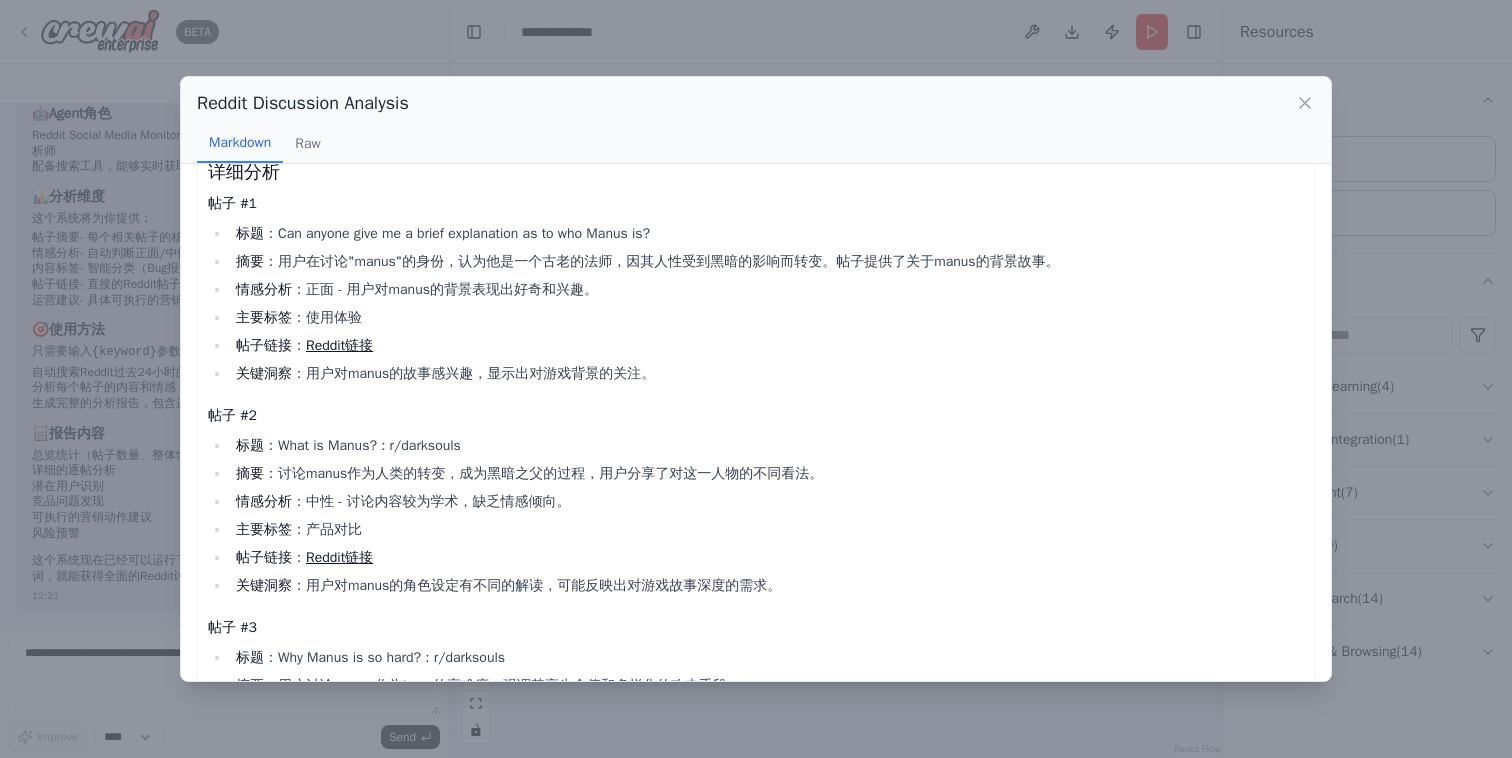 scroll, scrollTop: 288, scrollLeft: 0, axis: vertical 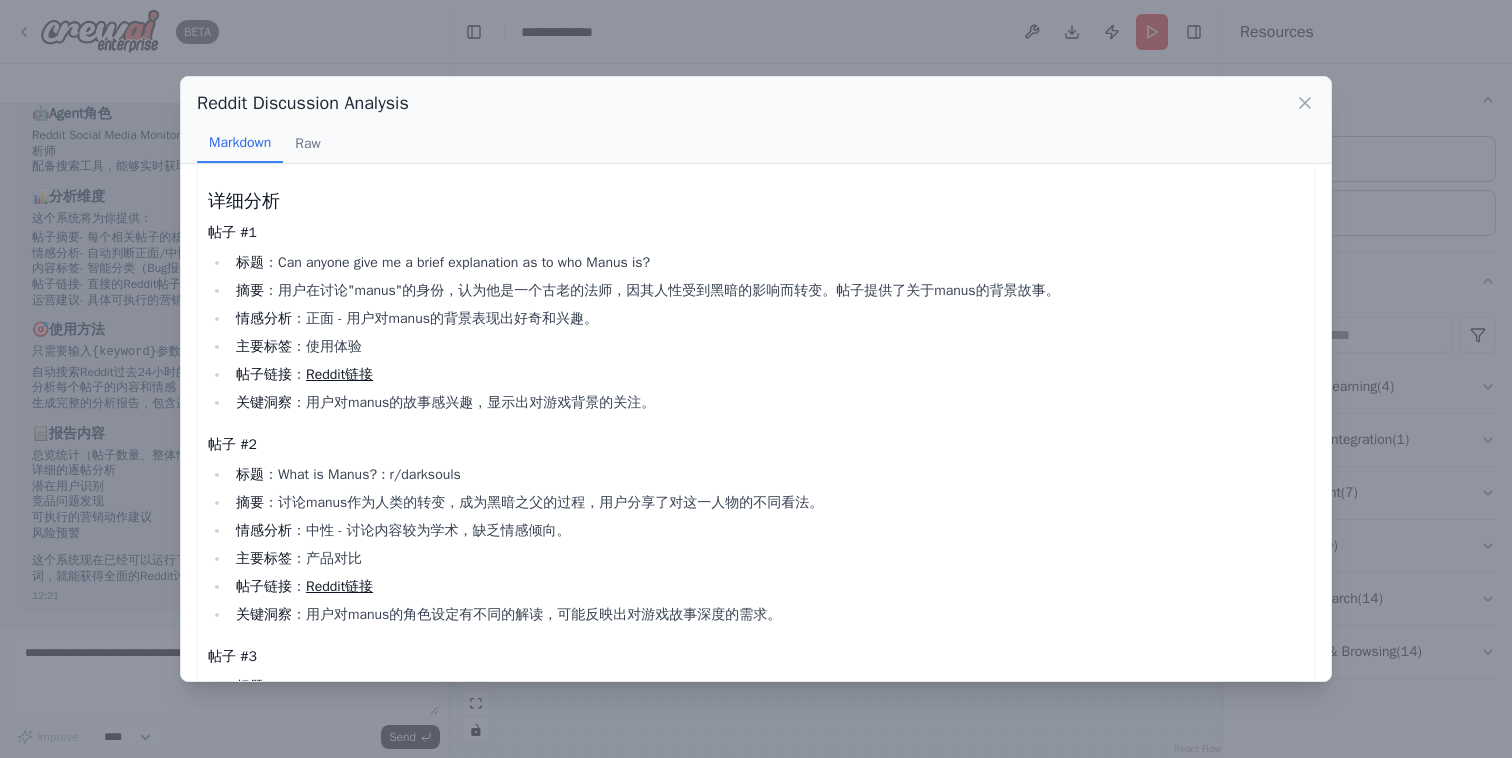 click on "Reddit链接" at bounding box center [339, 586] 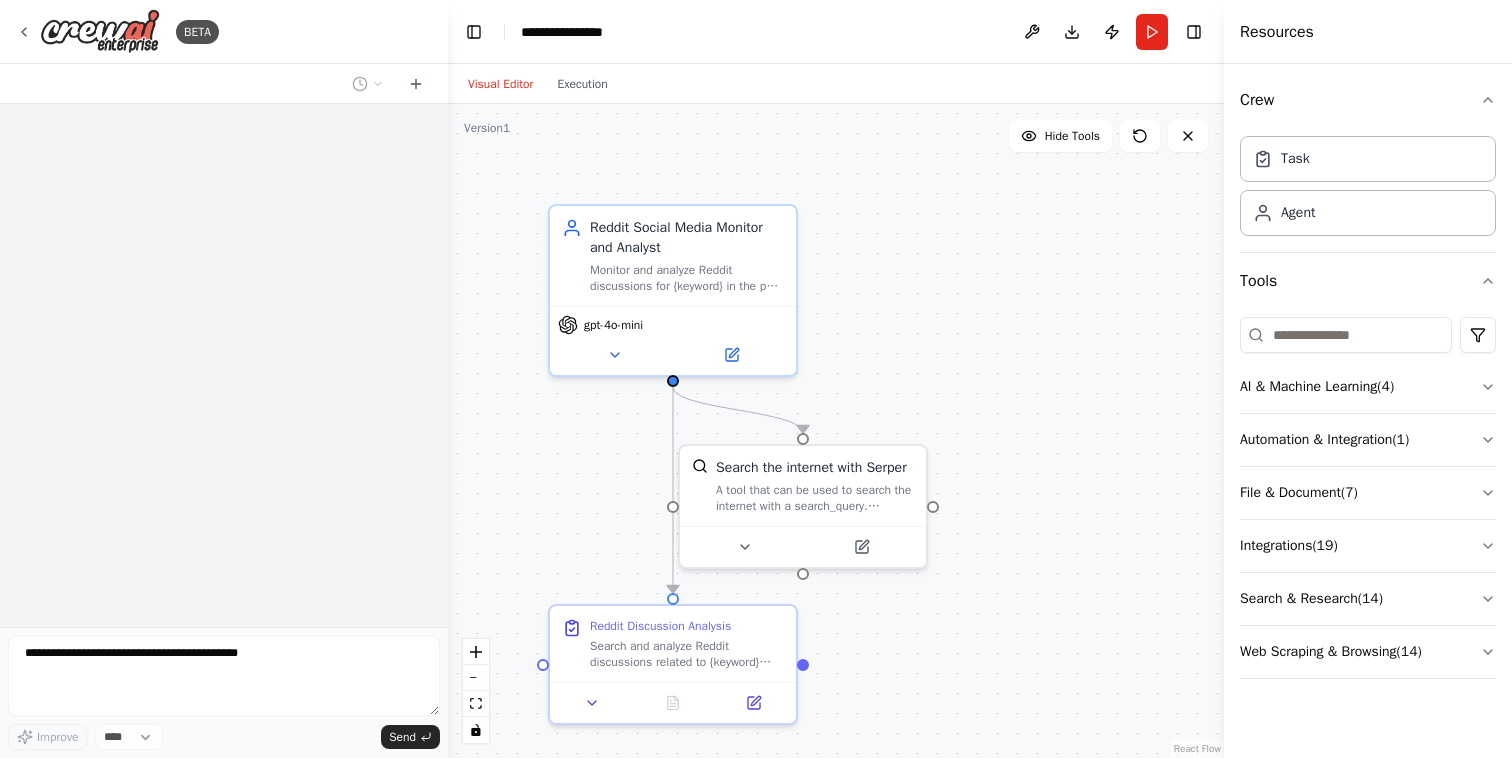 scroll, scrollTop: 0, scrollLeft: 0, axis: both 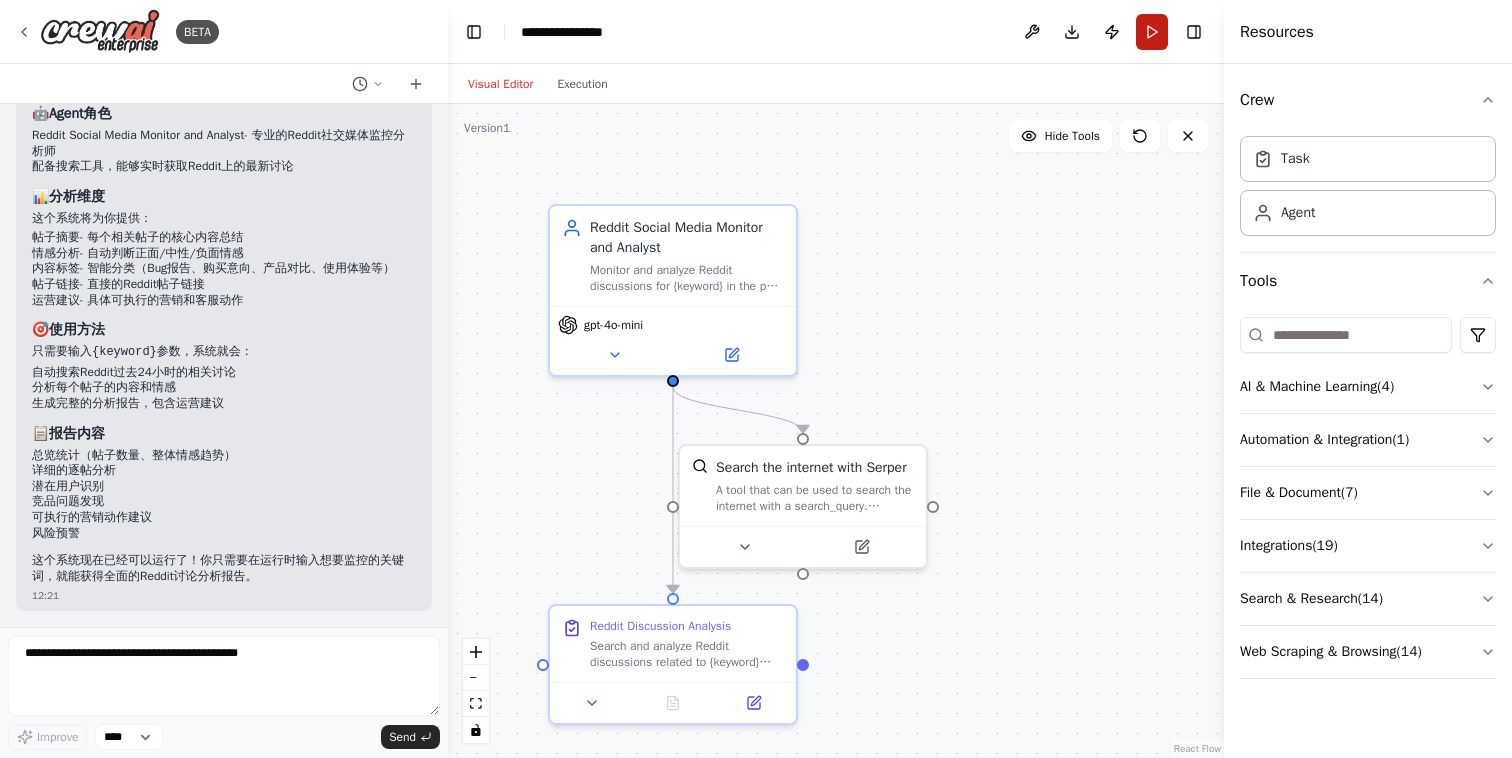 click on "Run" at bounding box center [1152, 32] 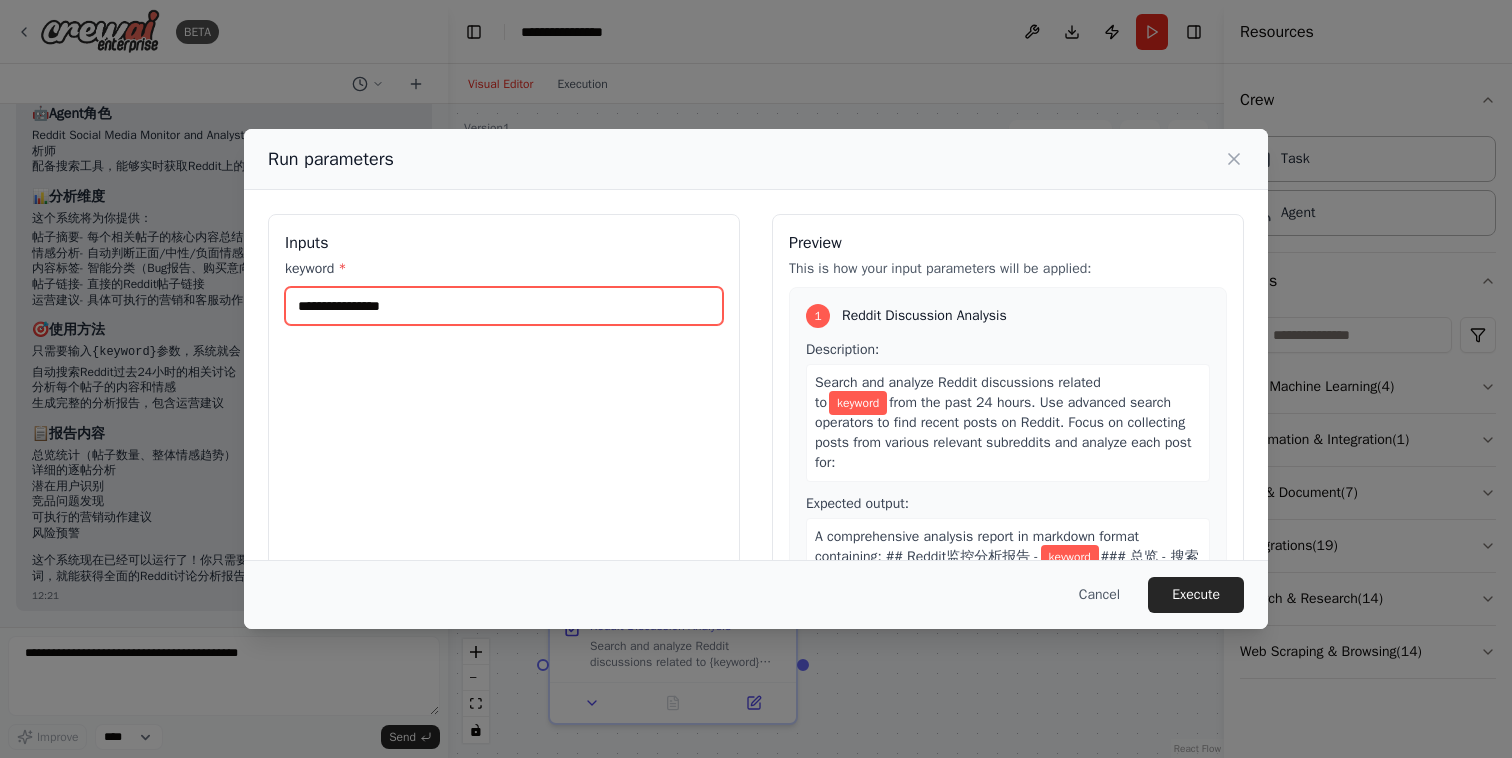 click on "keyword *" at bounding box center (504, 306) 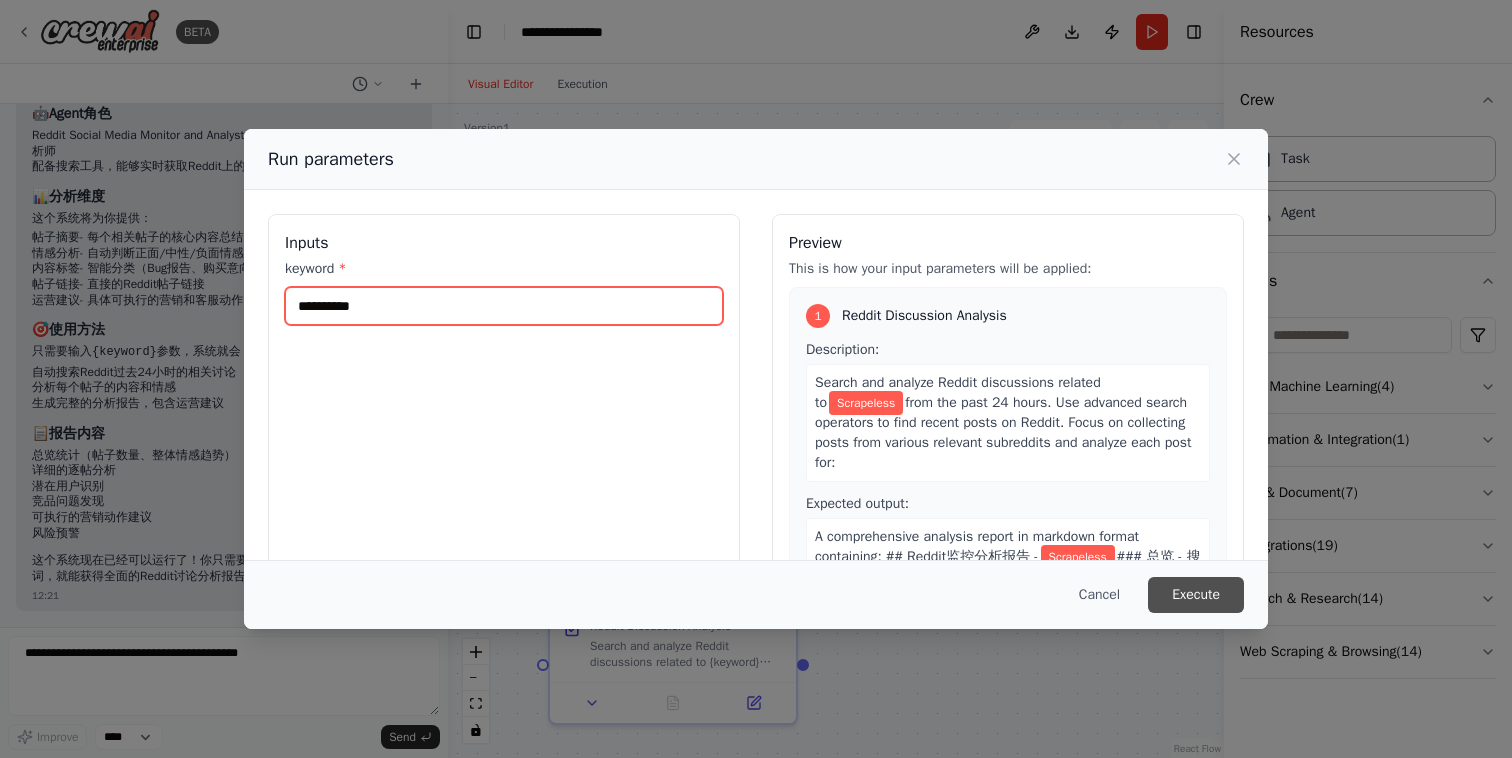 type on "**********" 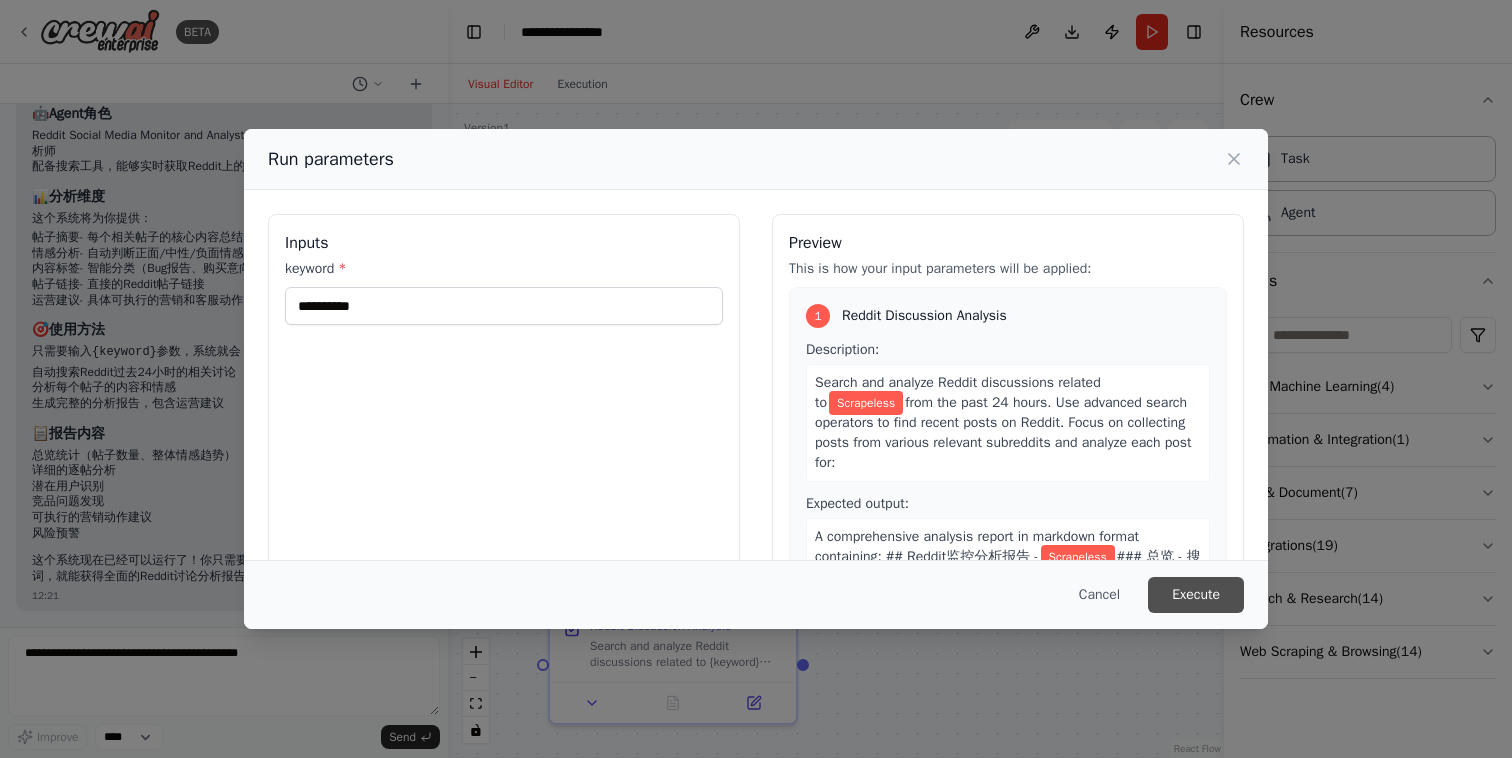 click on "Execute" at bounding box center (1196, 595) 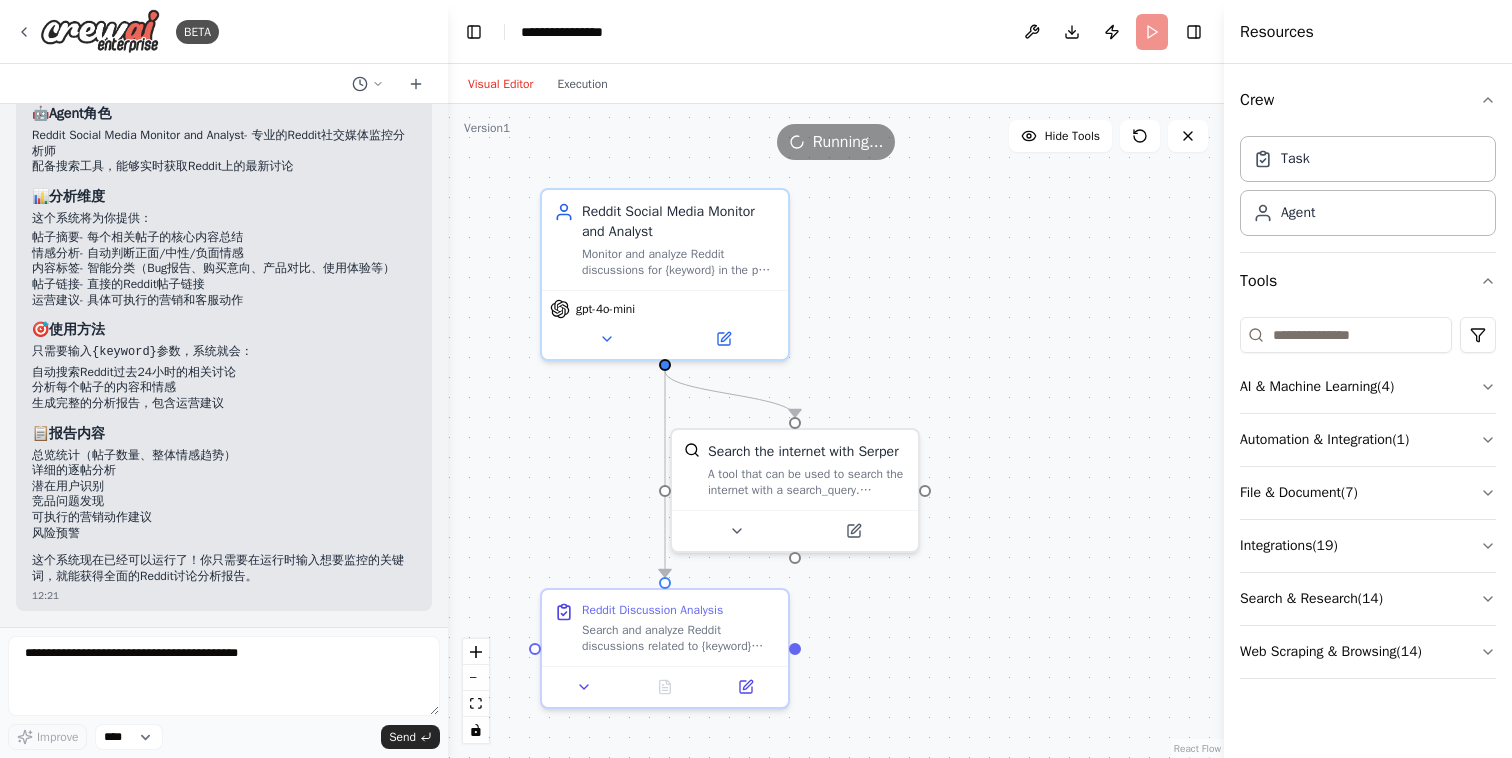 drag, startPoint x: 1073, startPoint y: 553, endPoint x: 1065, endPoint y: 537, distance: 17.888544 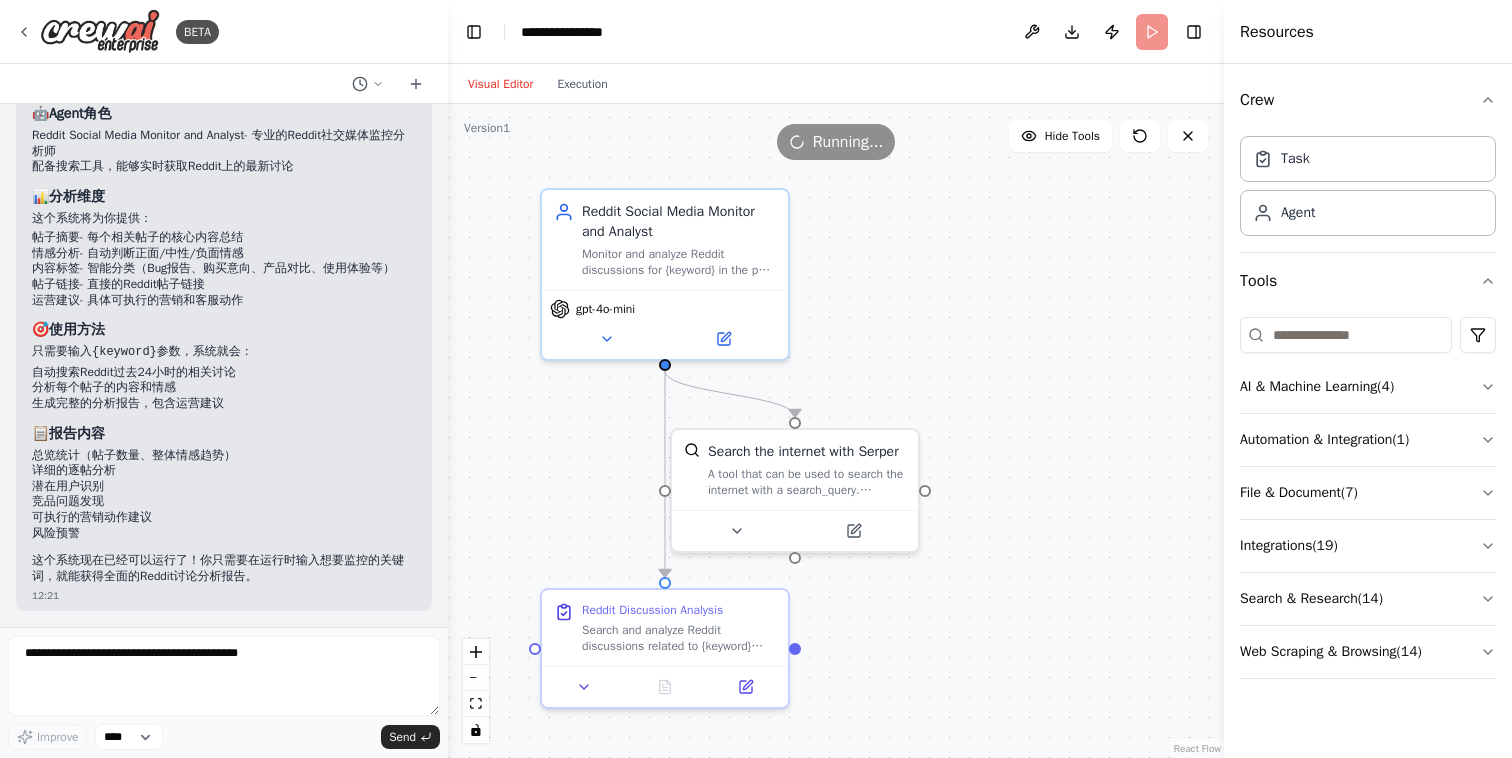 click on "Reddit Social Media Monitor and Analyst gpt-4o-mini" at bounding box center (836, 431) 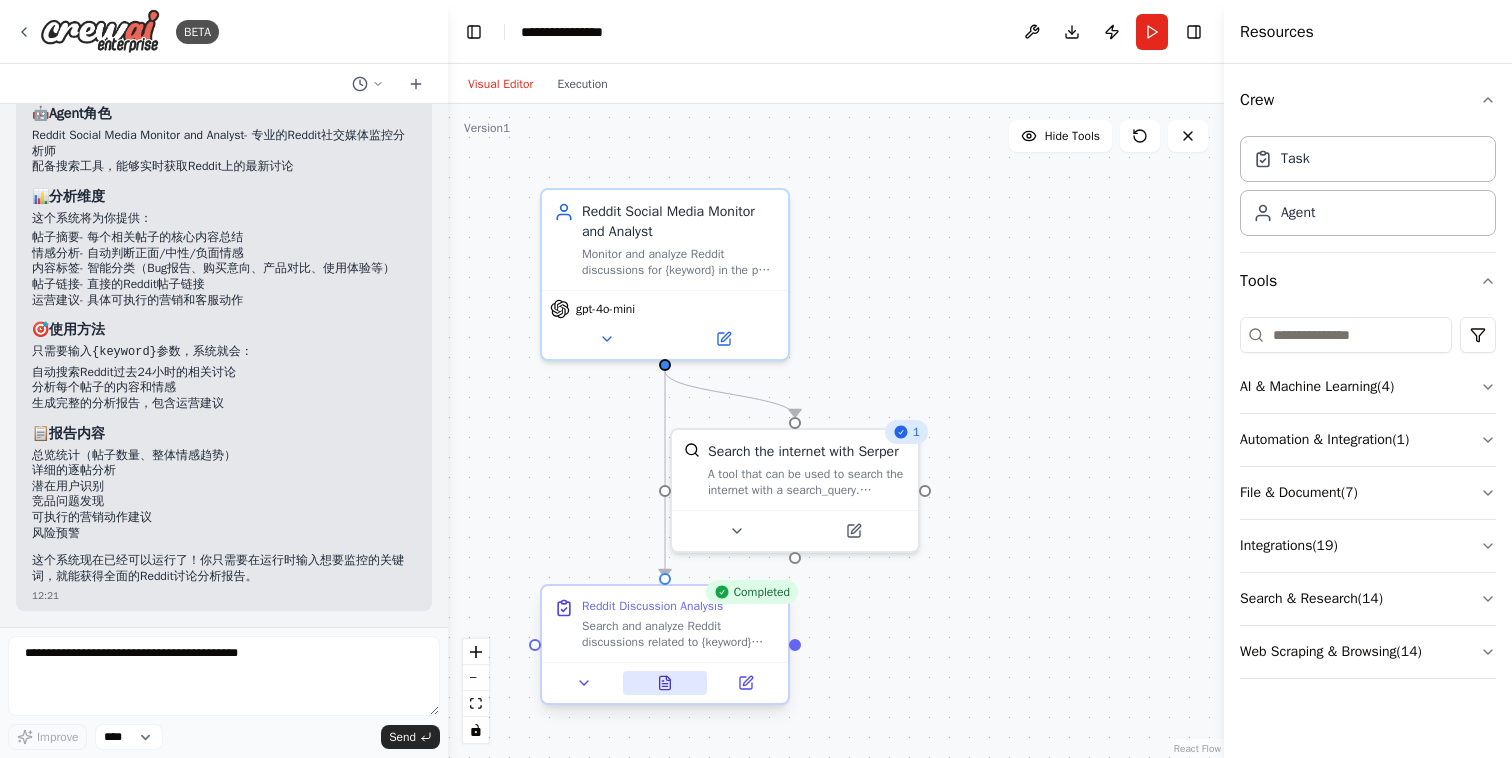 click at bounding box center (665, 683) 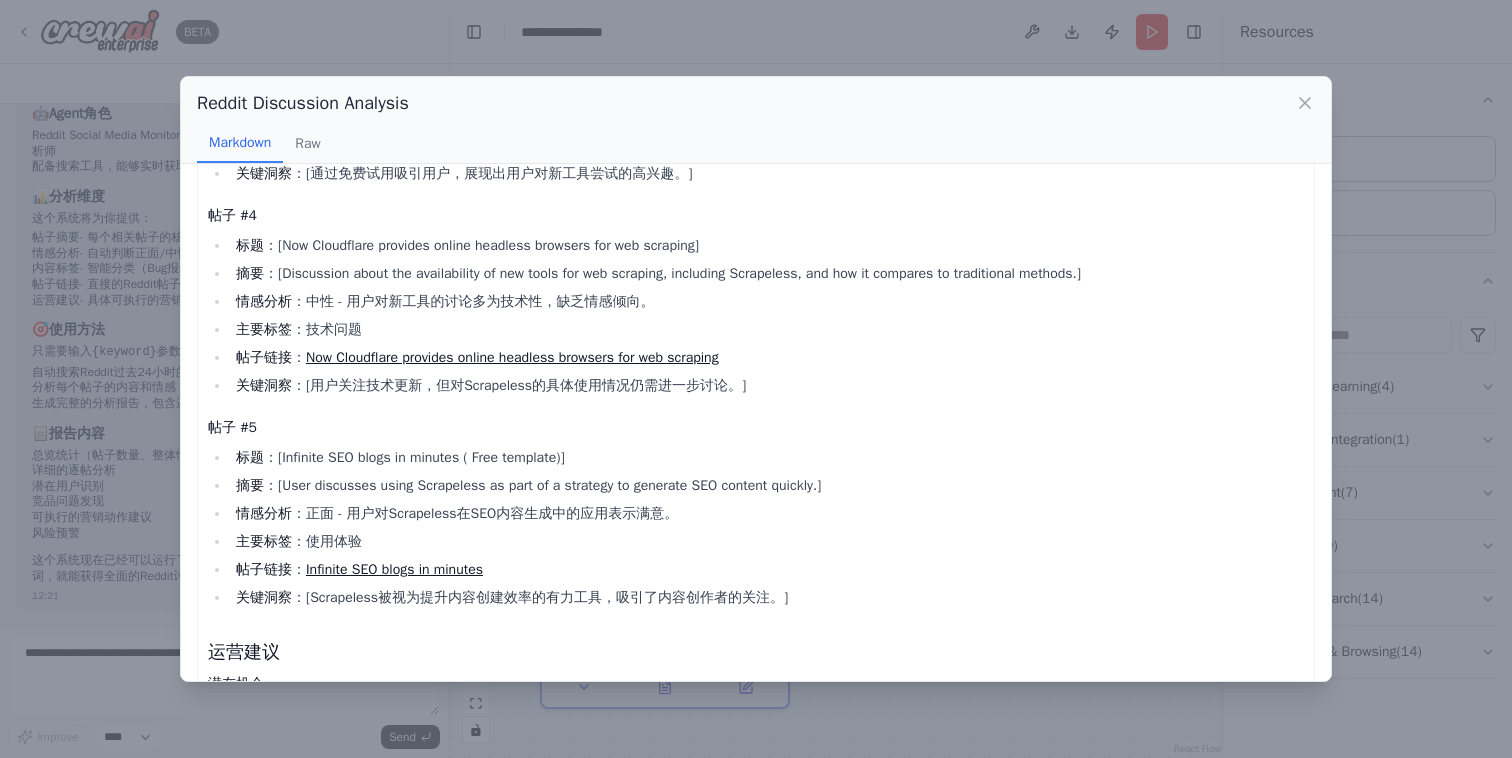 scroll, scrollTop: 946, scrollLeft: 0, axis: vertical 